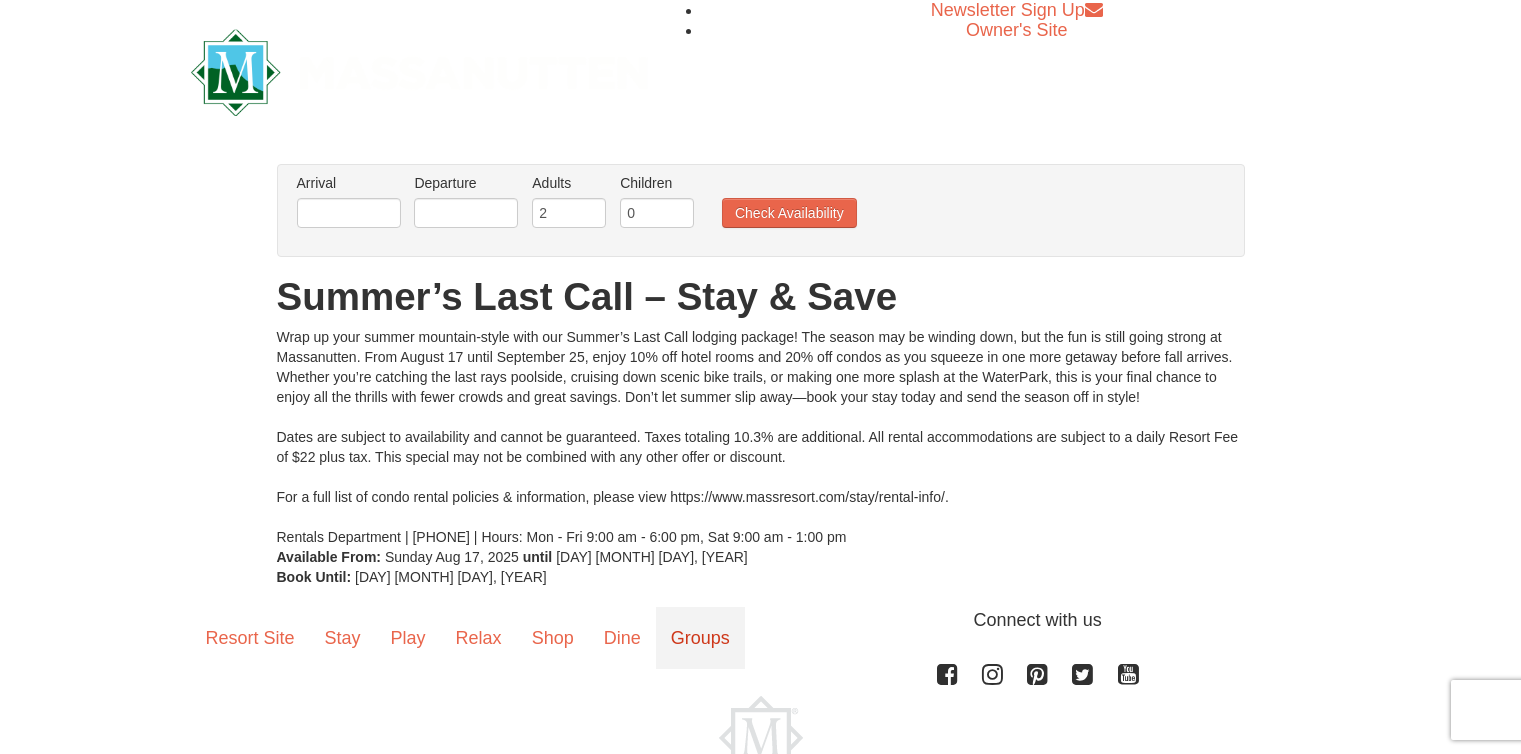 scroll, scrollTop: 0, scrollLeft: 0, axis: both 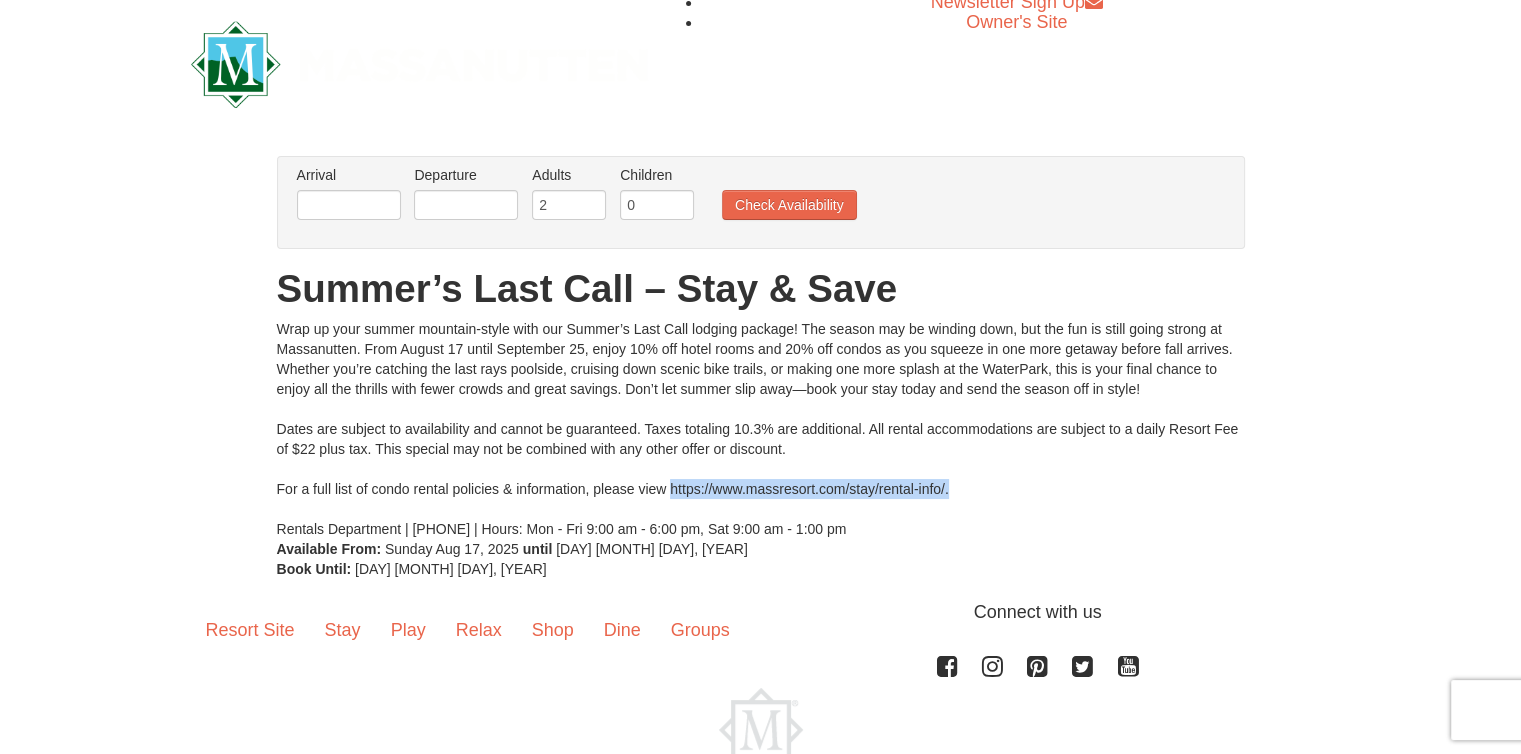 drag, startPoint x: 947, startPoint y: 488, endPoint x: 671, endPoint y: 489, distance: 276.0018 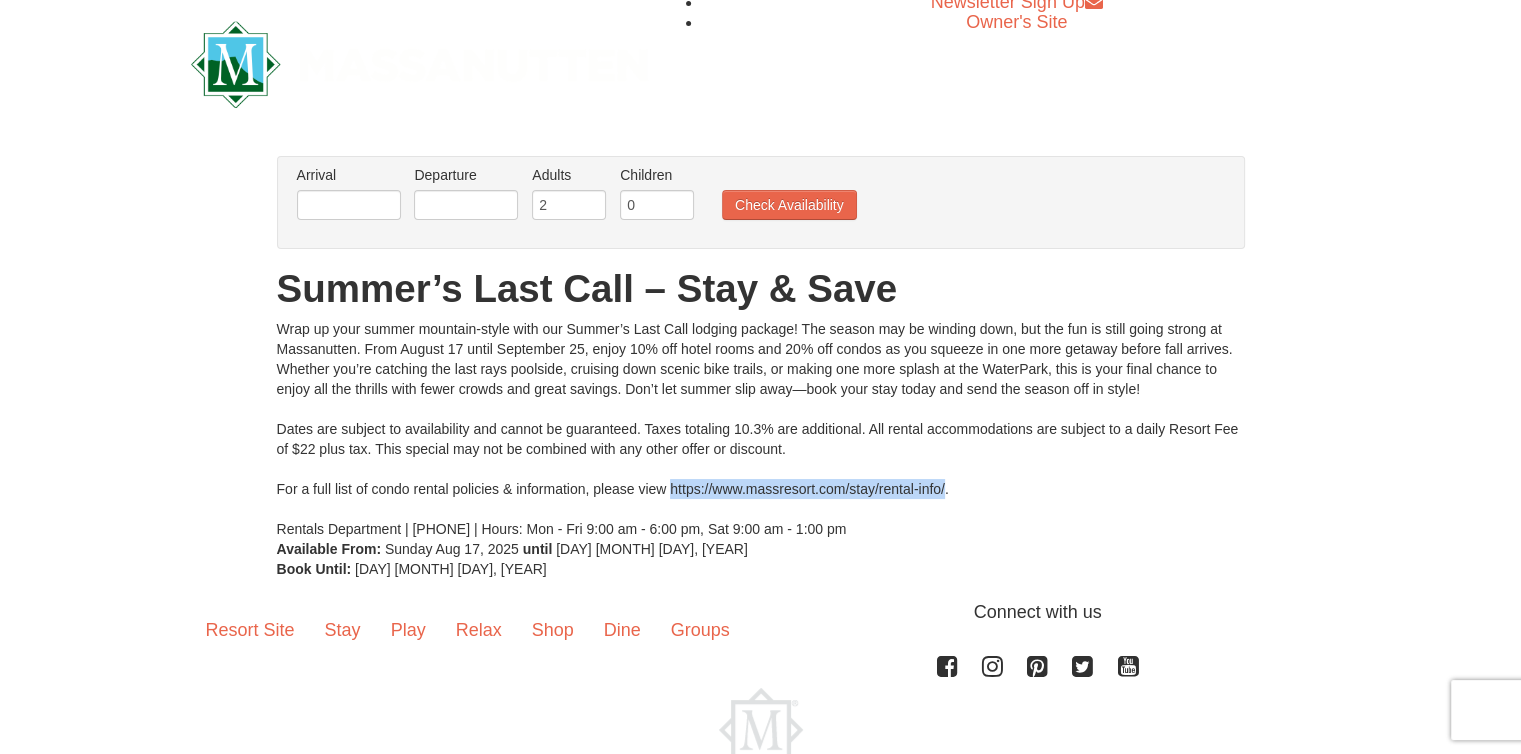 drag, startPoint x: 944, startPoint y: 482, endPoint x: 670, endPoint y: 480, distance: 274.0073 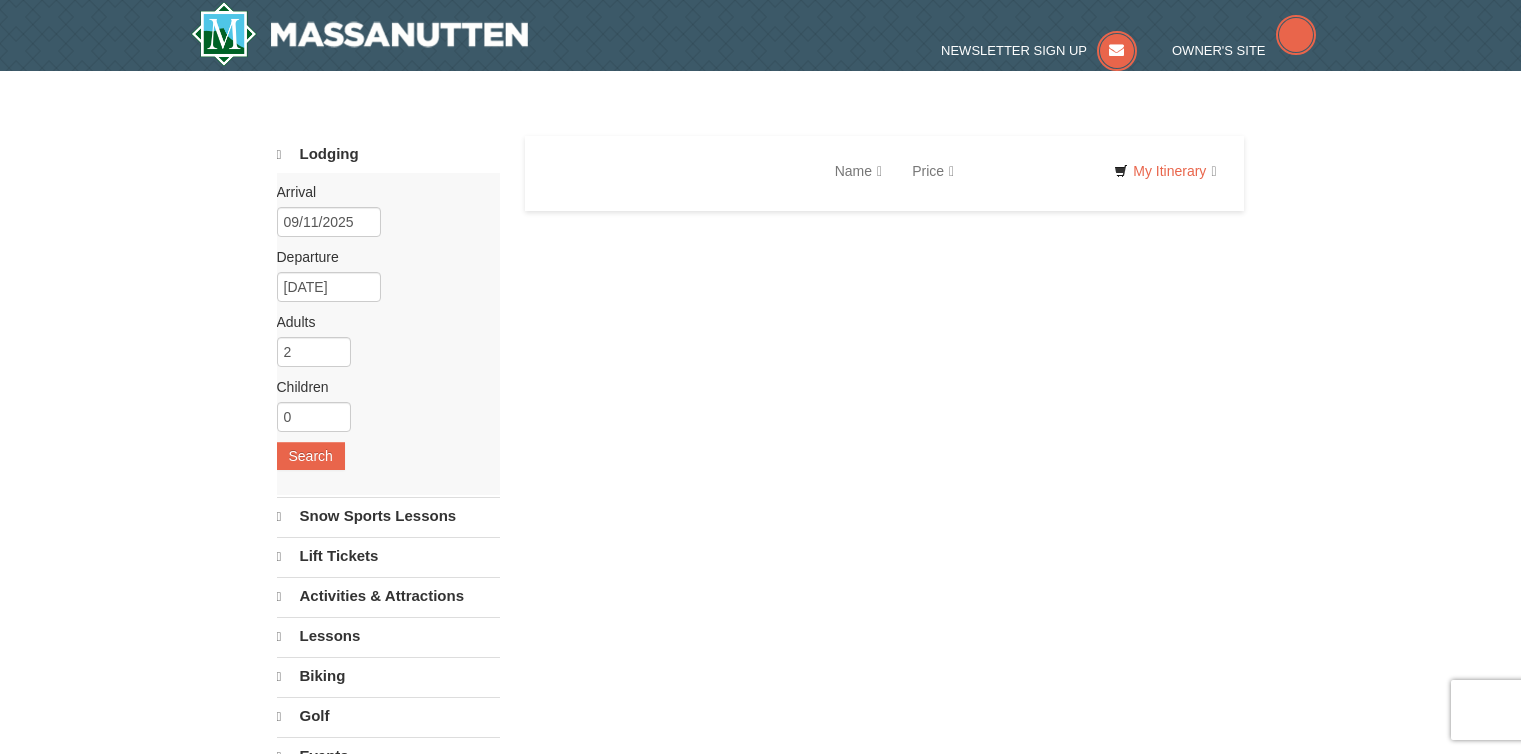 scroll, scrollTop: 0, scrollLeft: 0, axis: both 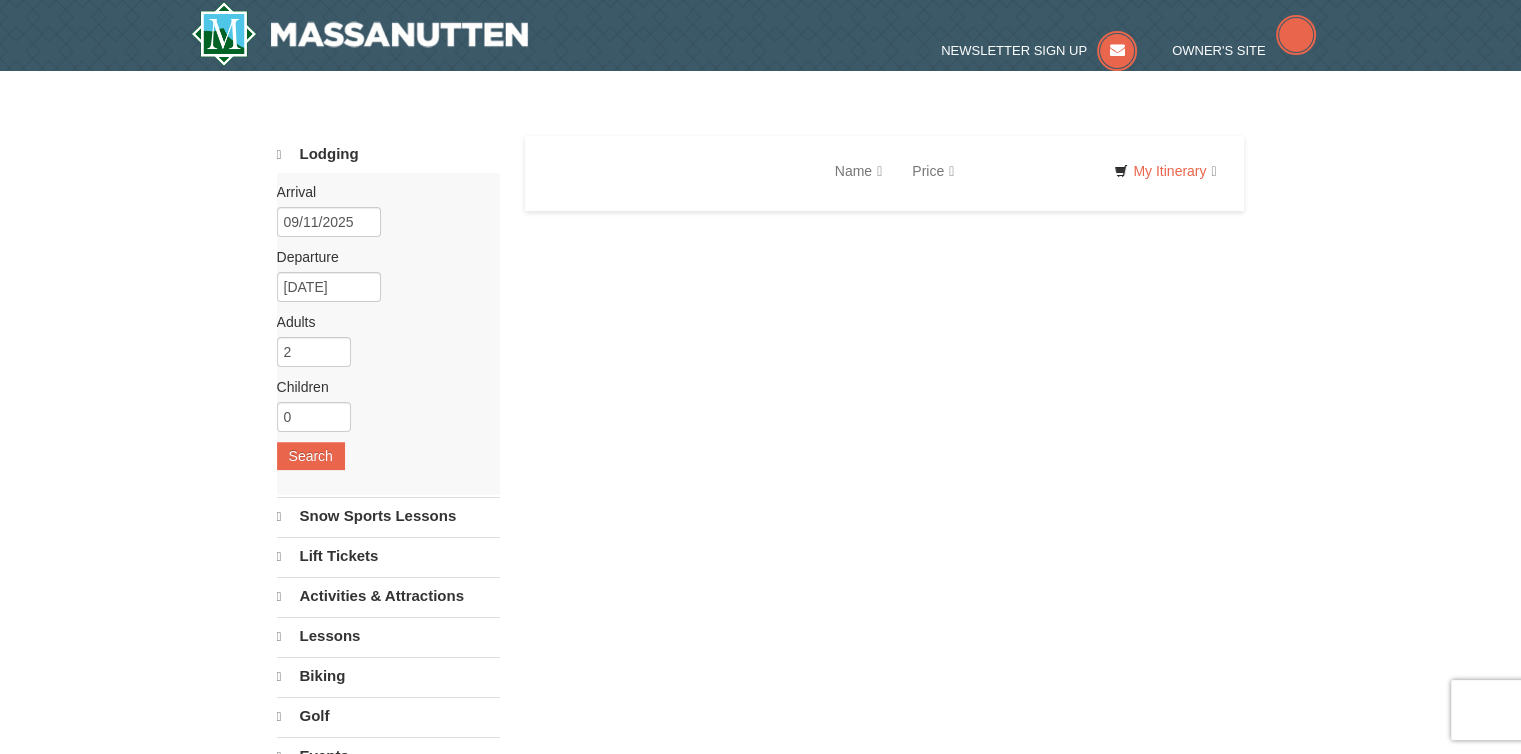 select on "8" 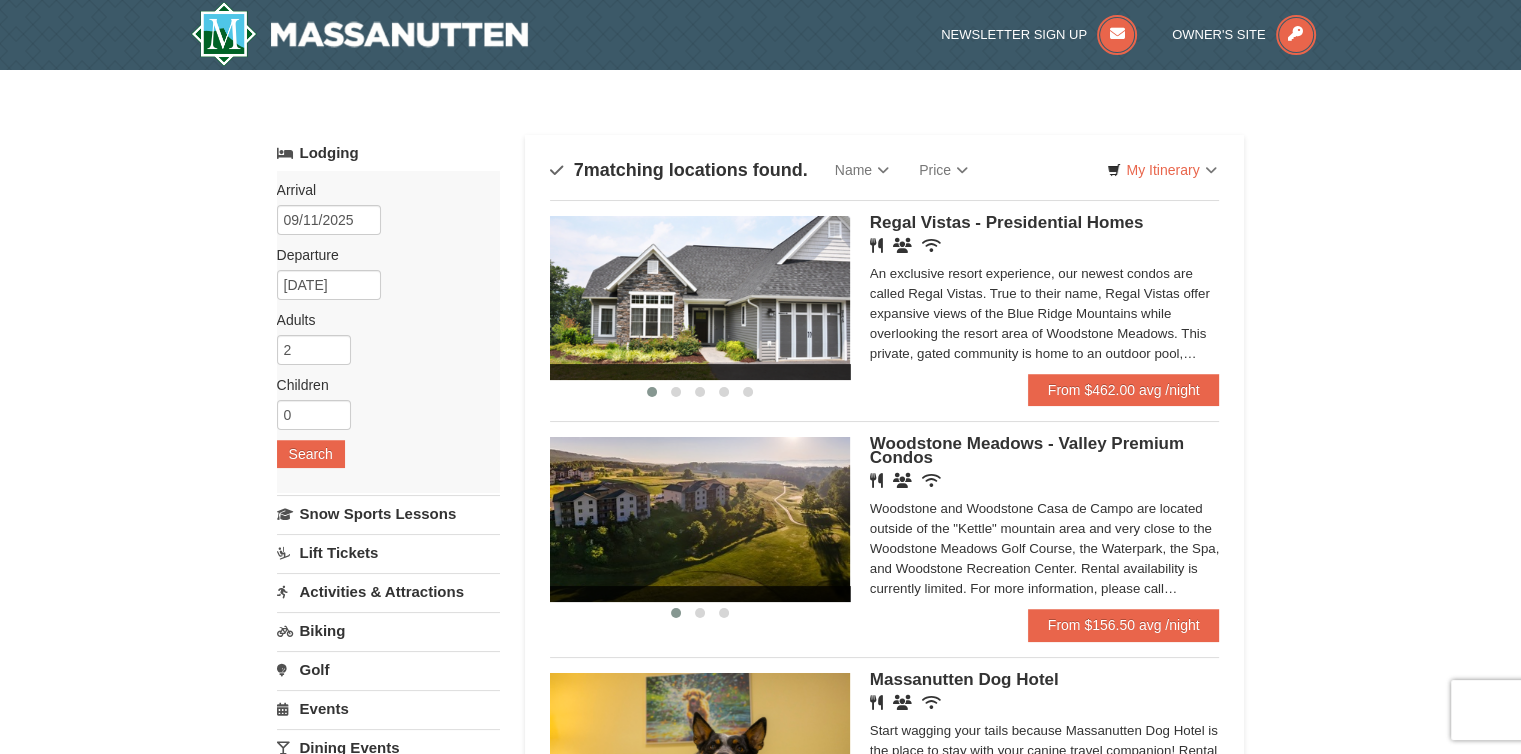 scroll, scrollTop: 0, scrollLeft: 0, axis: both 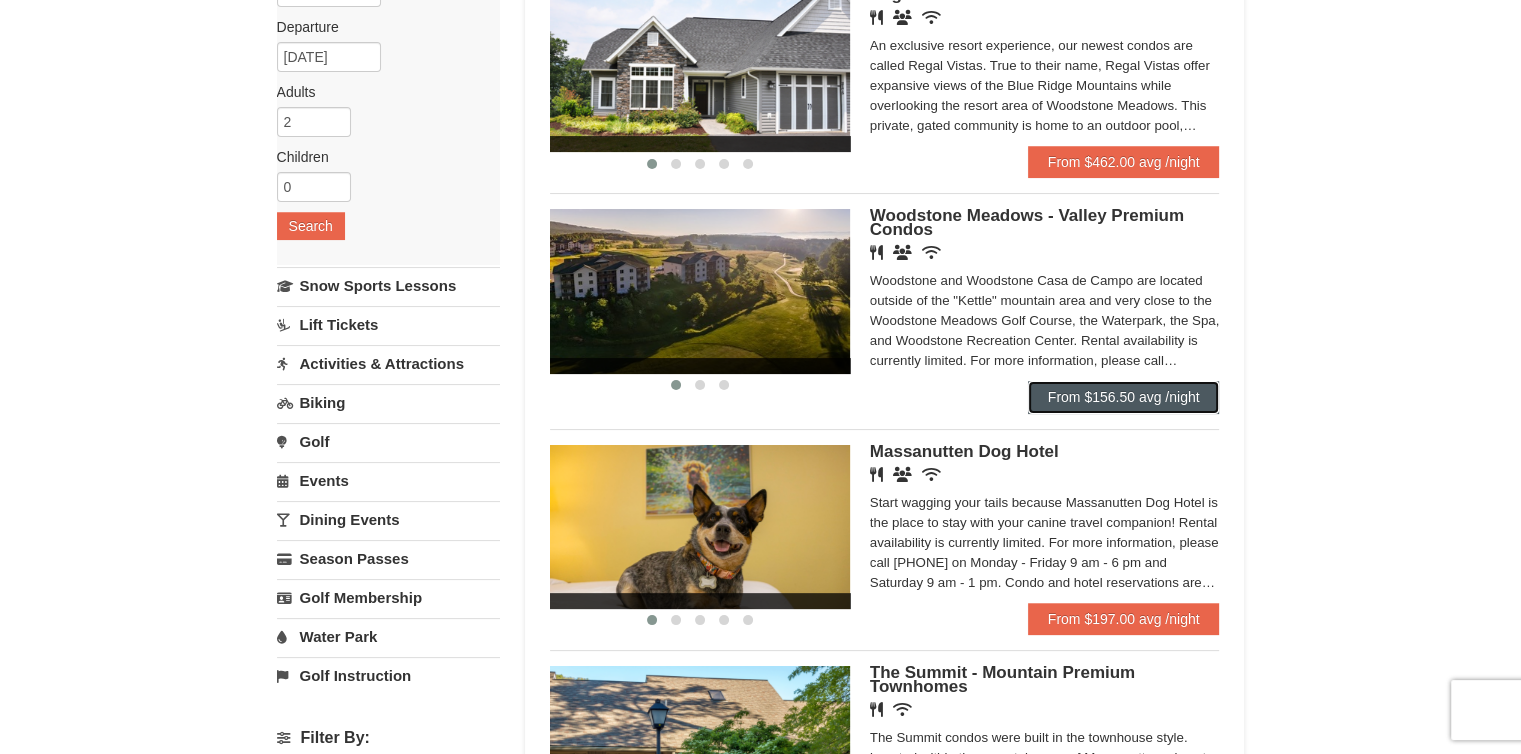 click on "From $156.50 avg /night" at bounding box center [1124, 397] 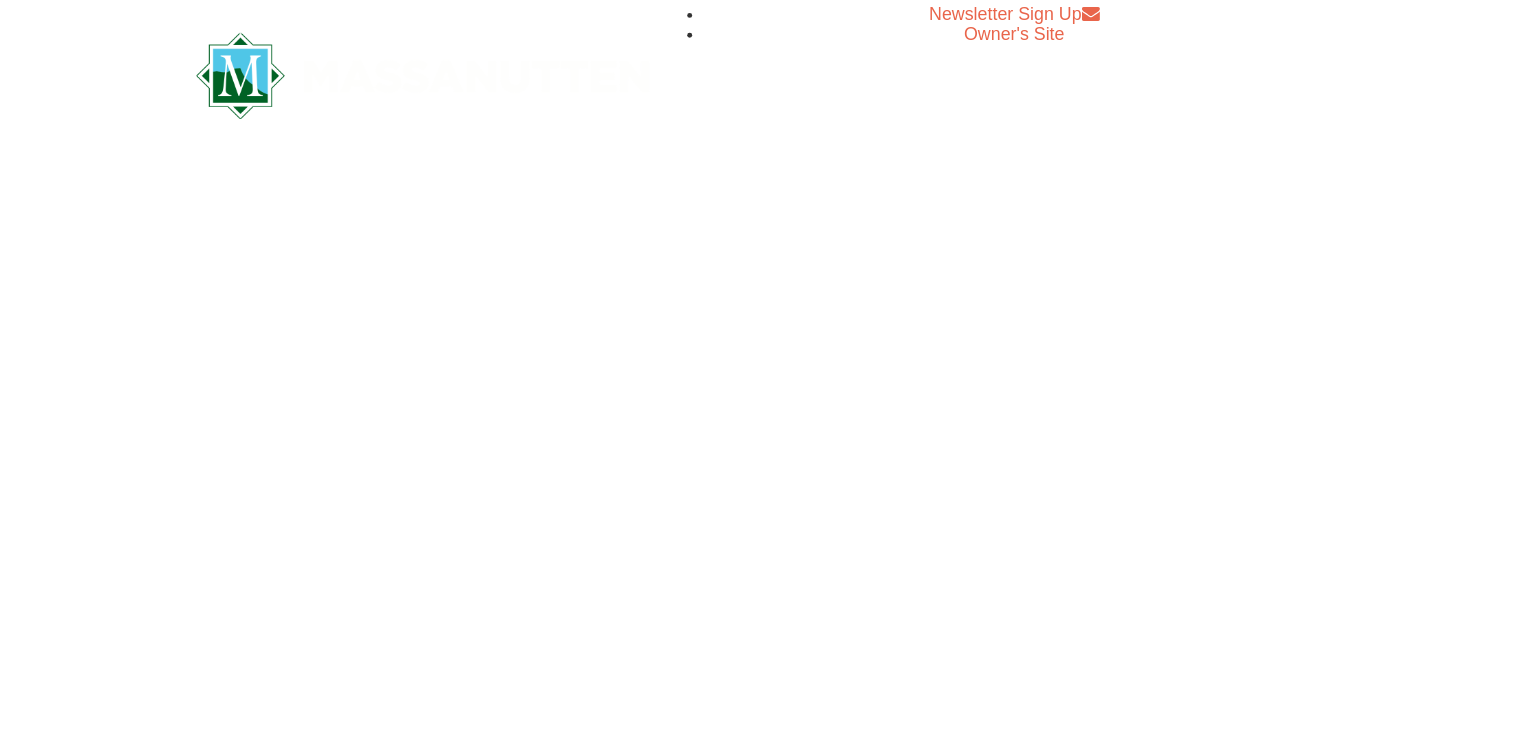 scroll, scrollTop: 0, scrollLeft: 0, axis: both 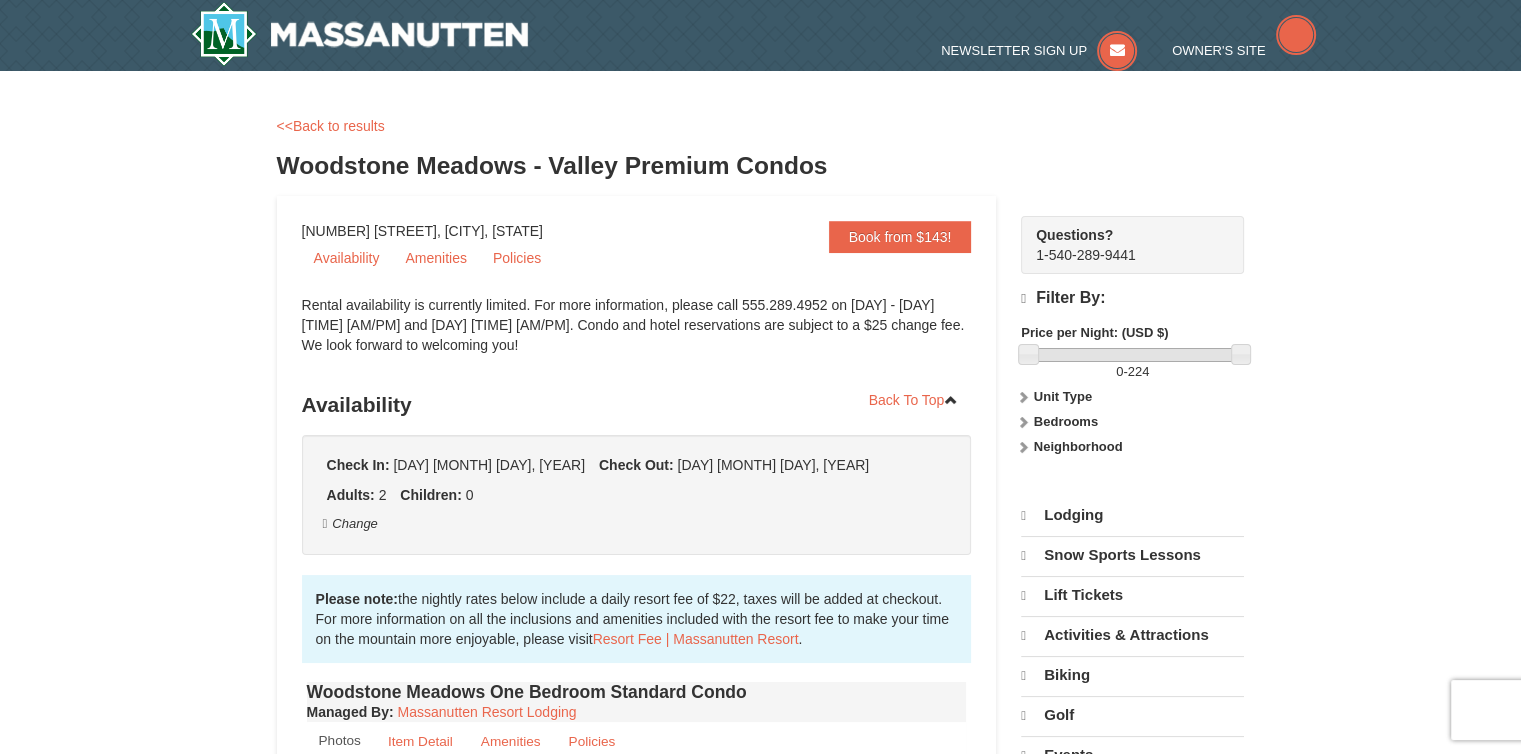 select on "8" 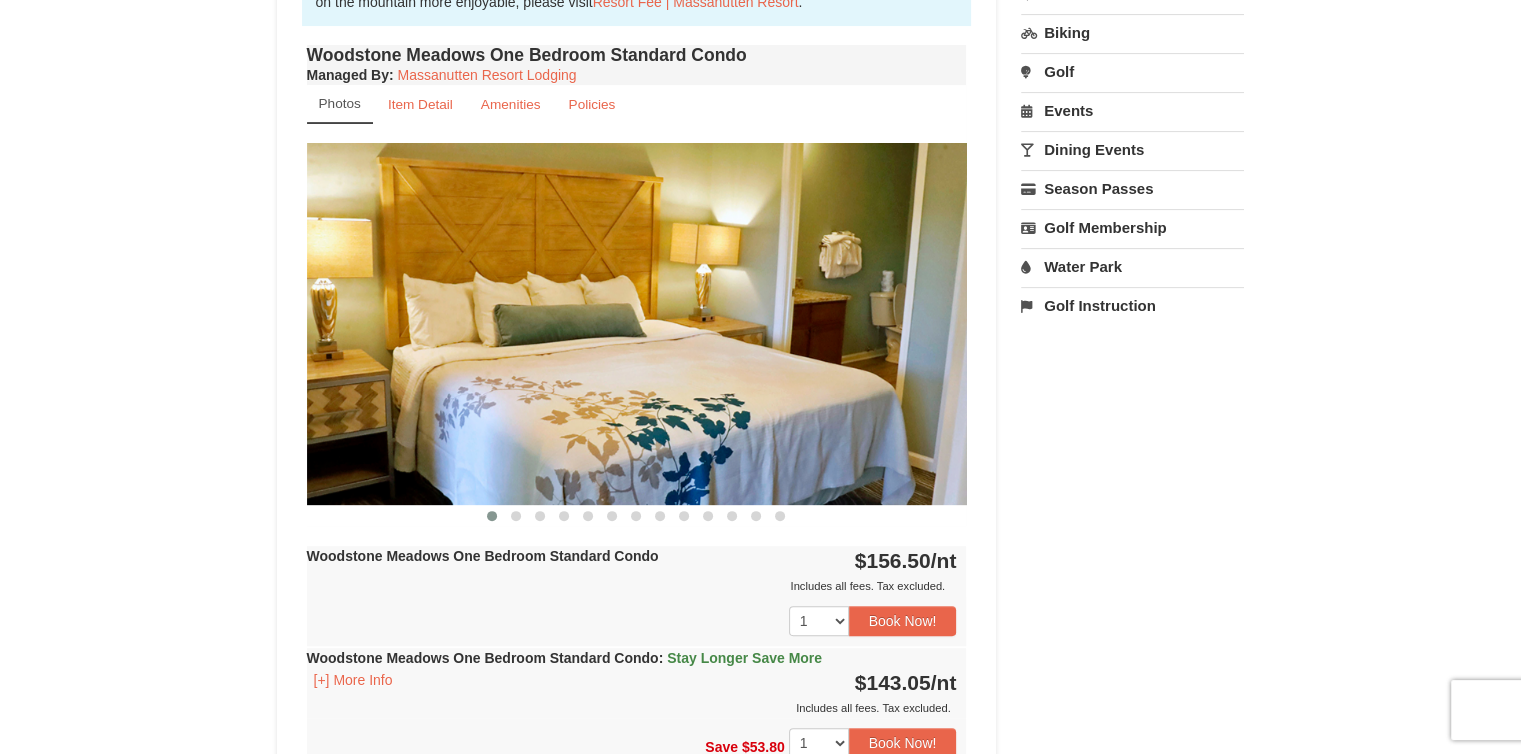 scroll, scrollTop: 630, scrollLeft: 0, axis: vertical 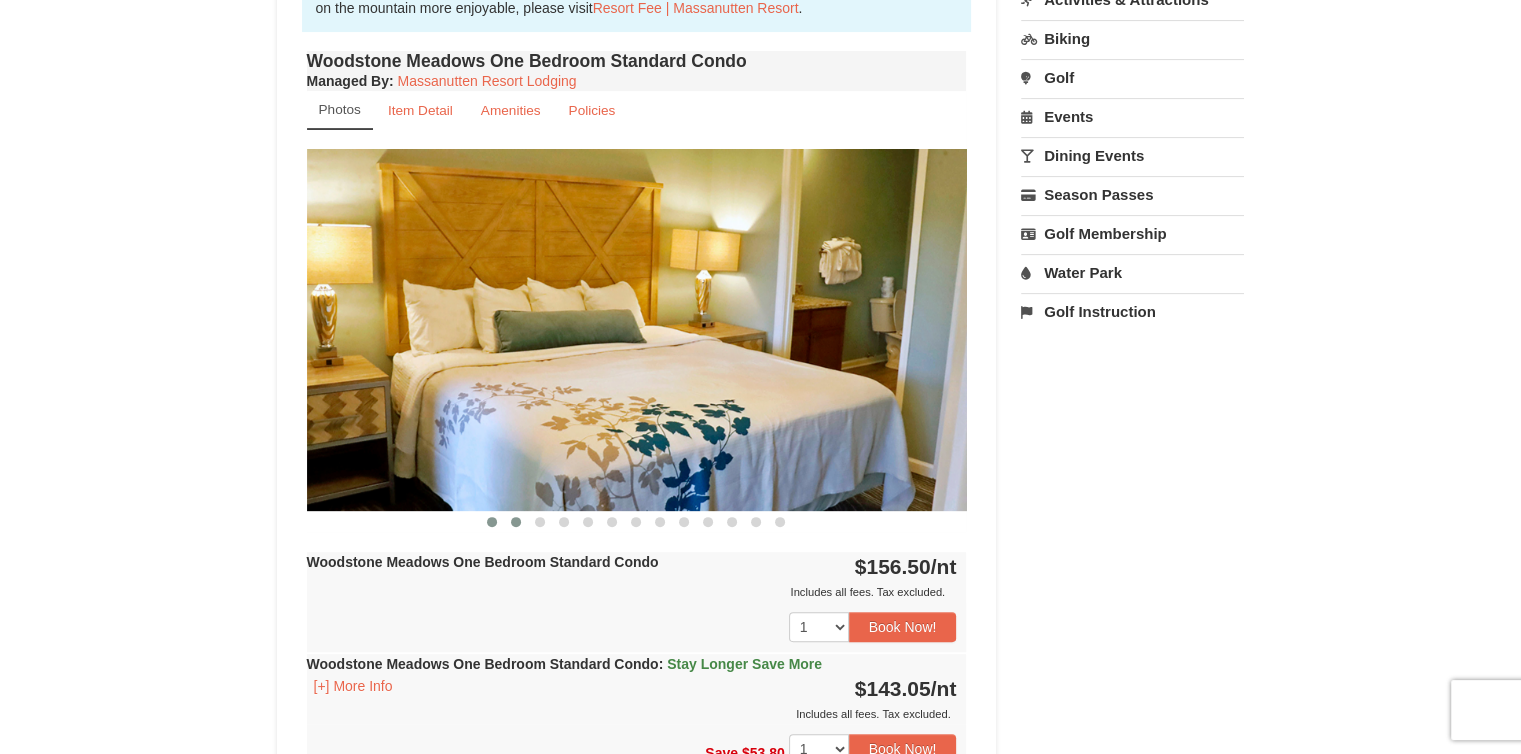 click at bounding box center [516, 522] 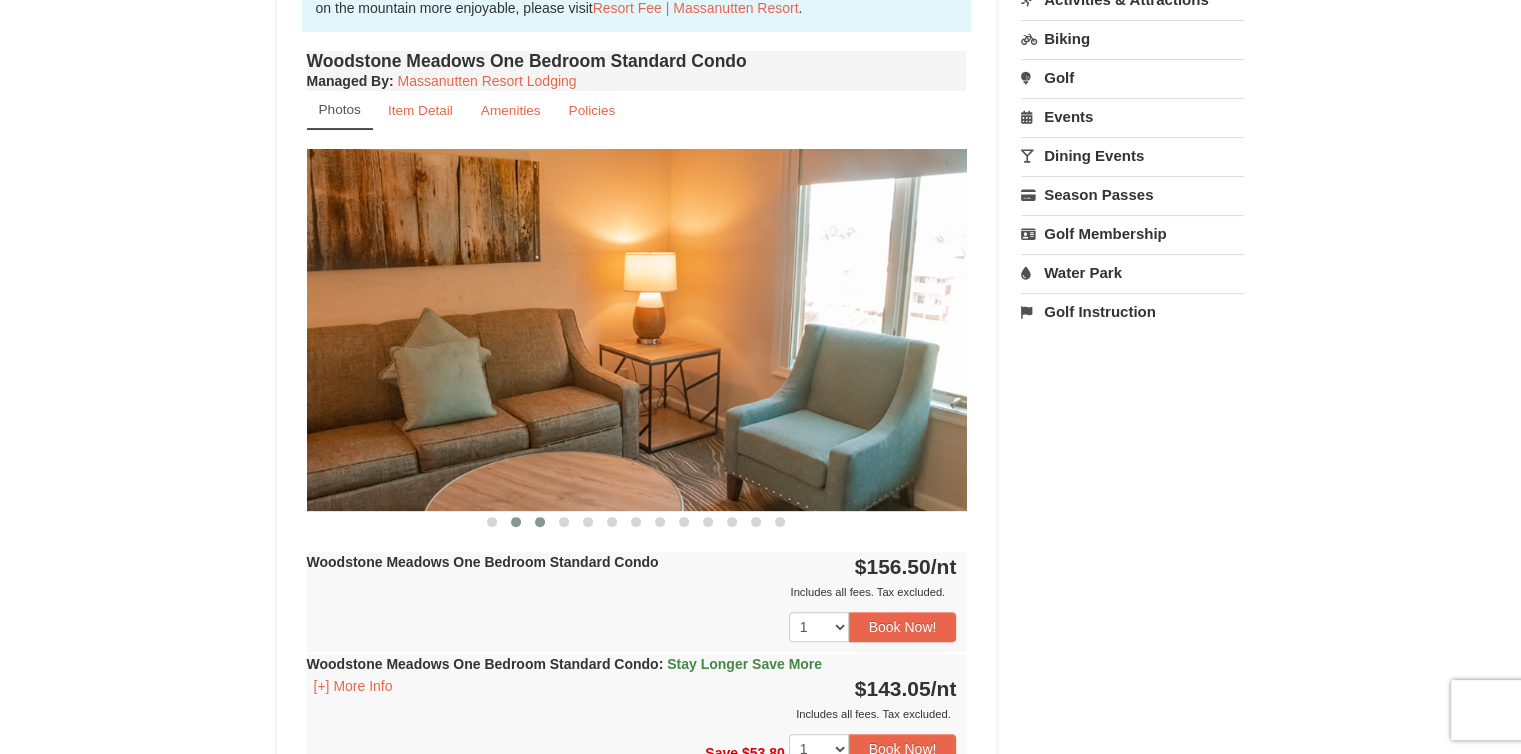 click at bounding box center (540, 522) 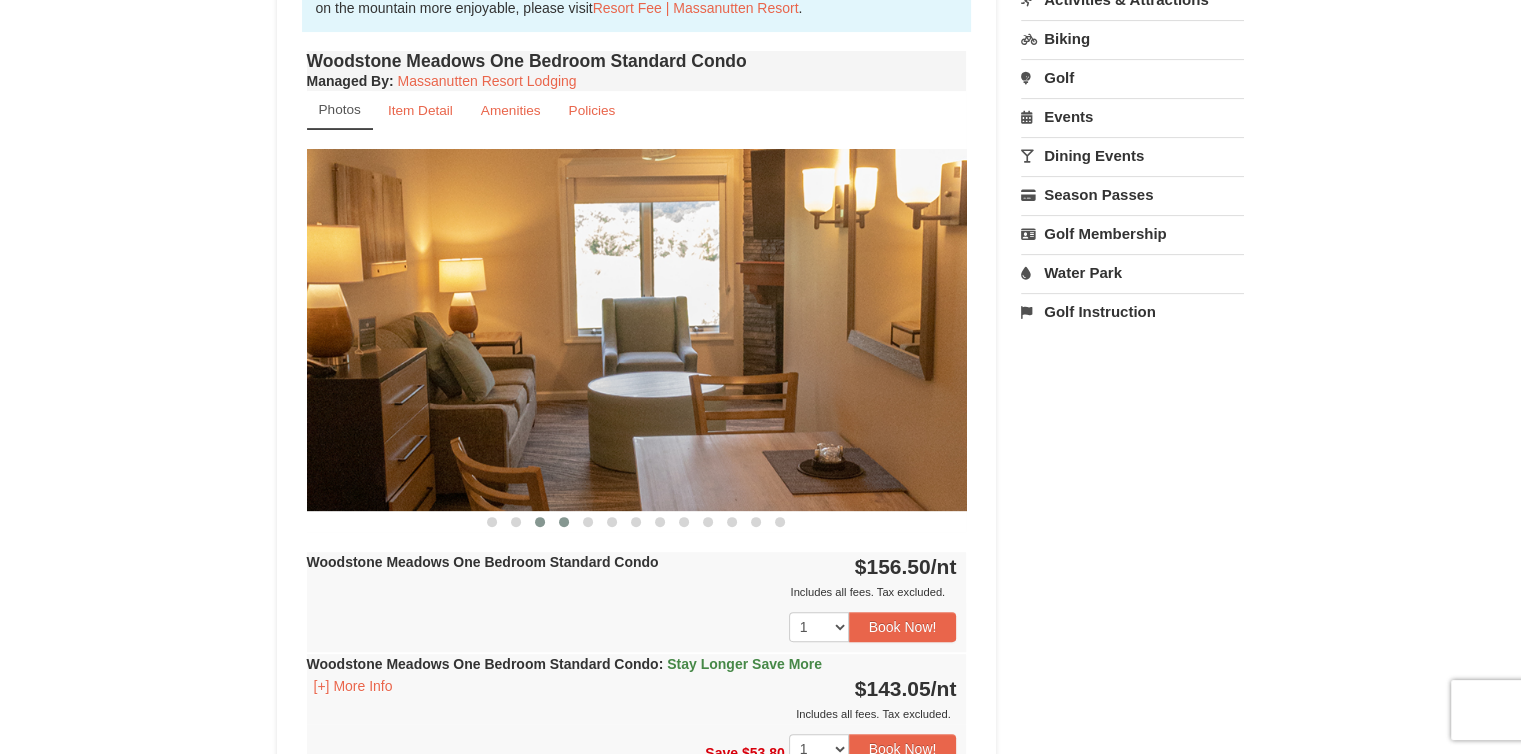 click at bounding box center (564, 522) 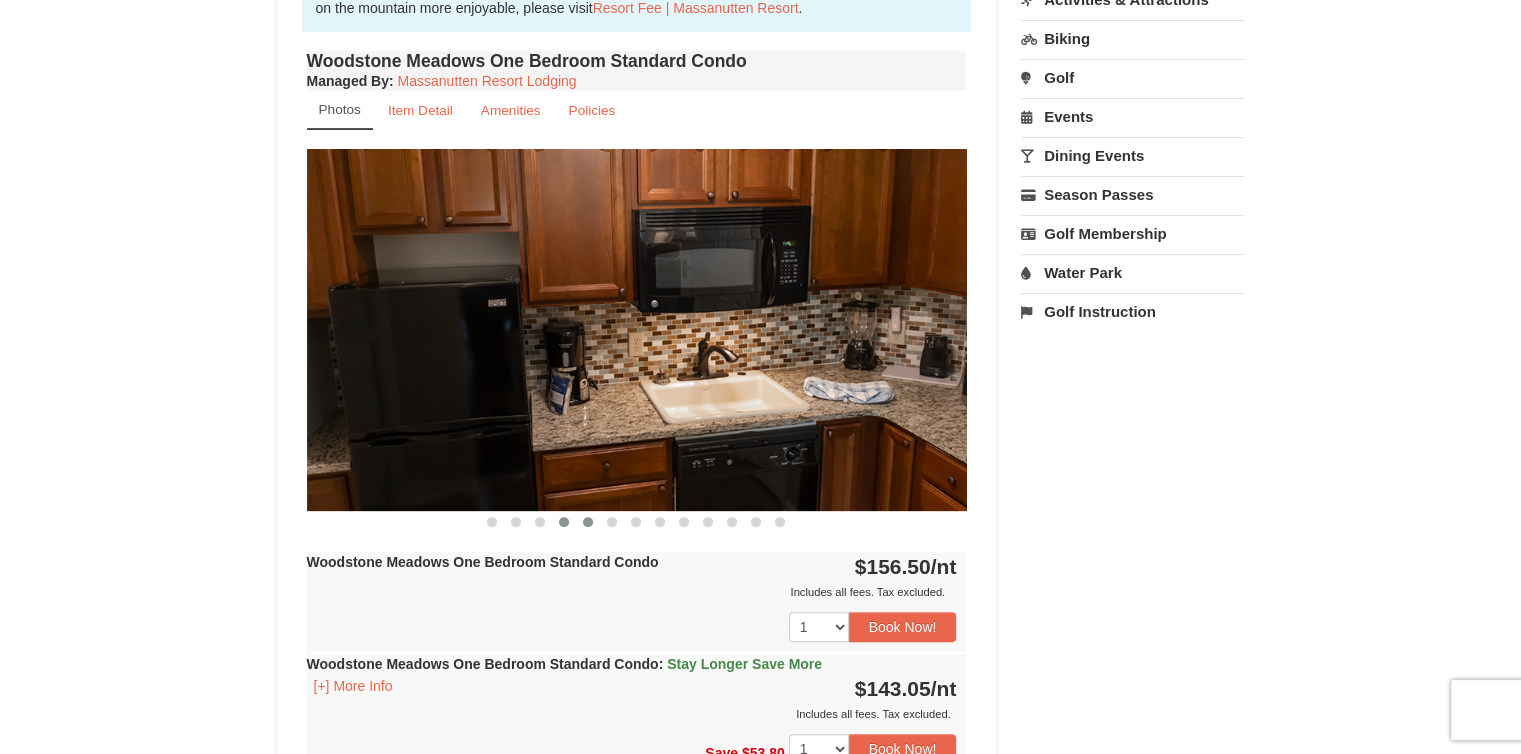click at bounding box center [588, 522] 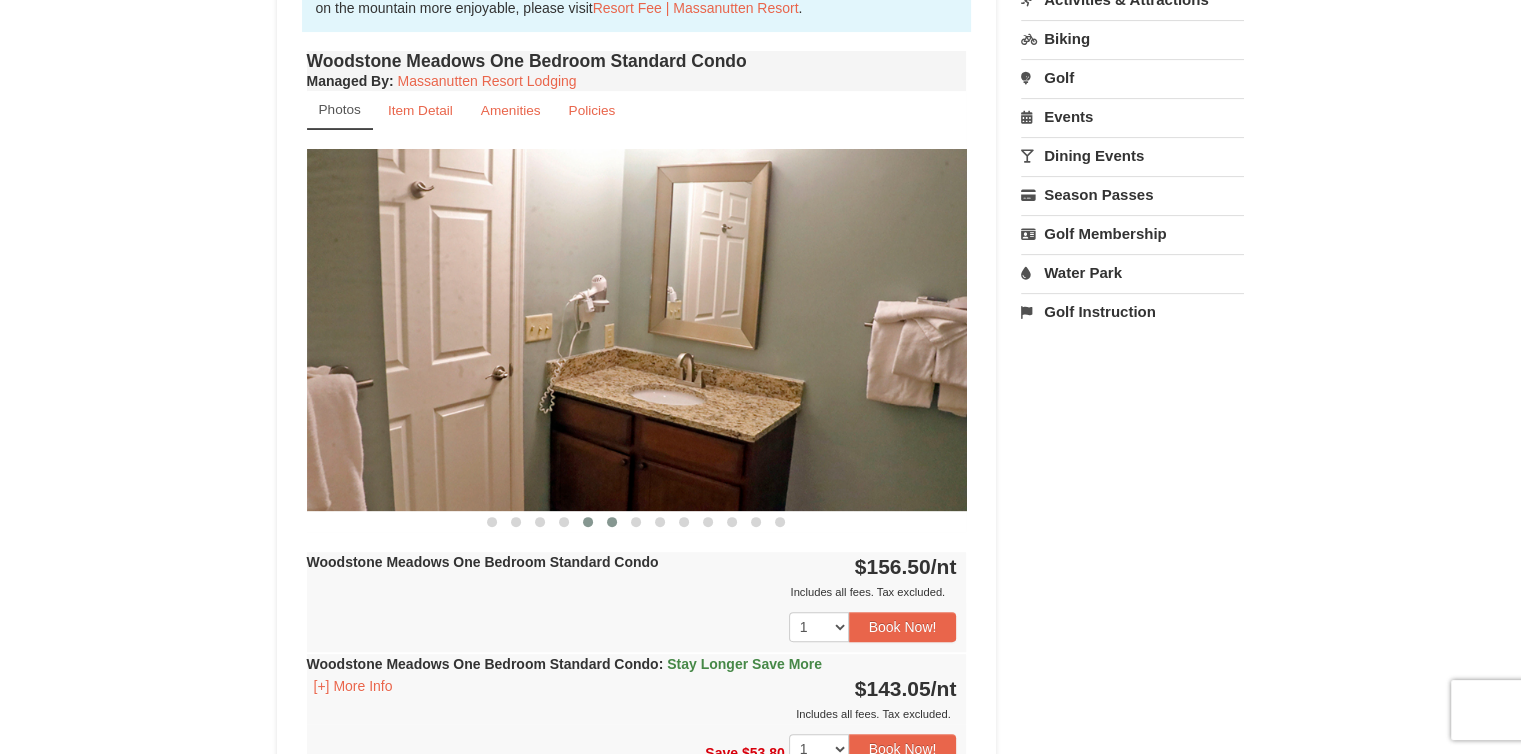 click at bounding box center (612, 522) 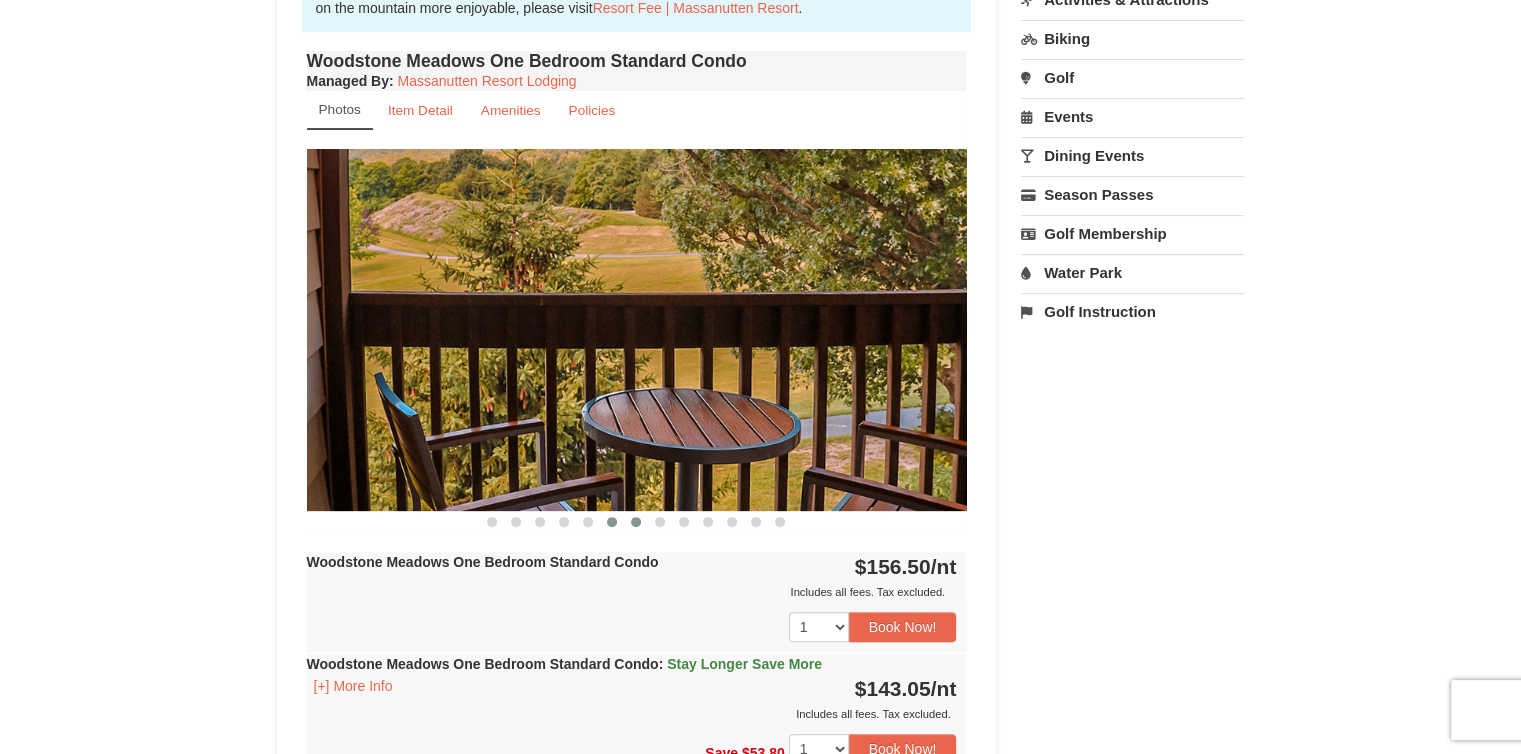 click at bounding box center (636, 522) 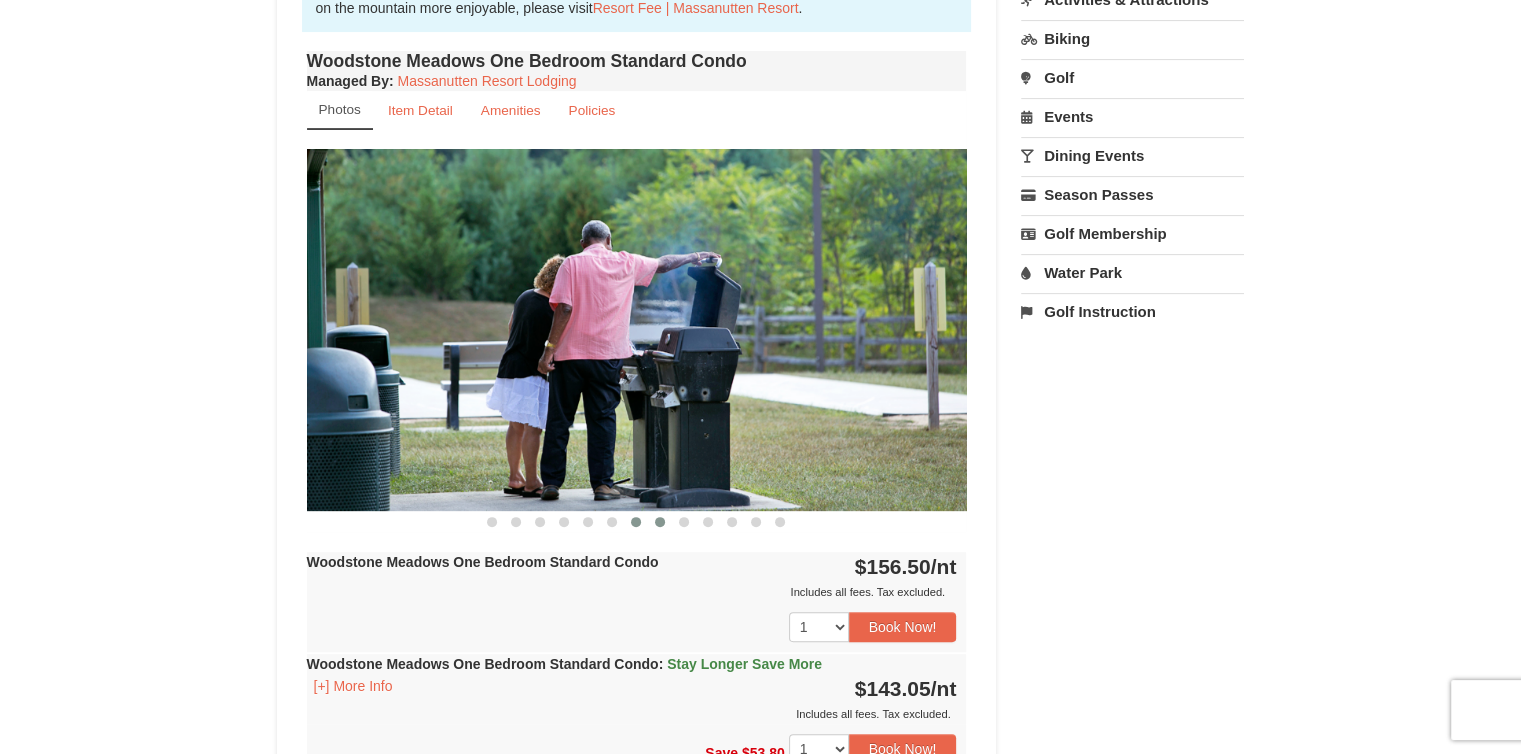 click at bounding box center [660, 522] 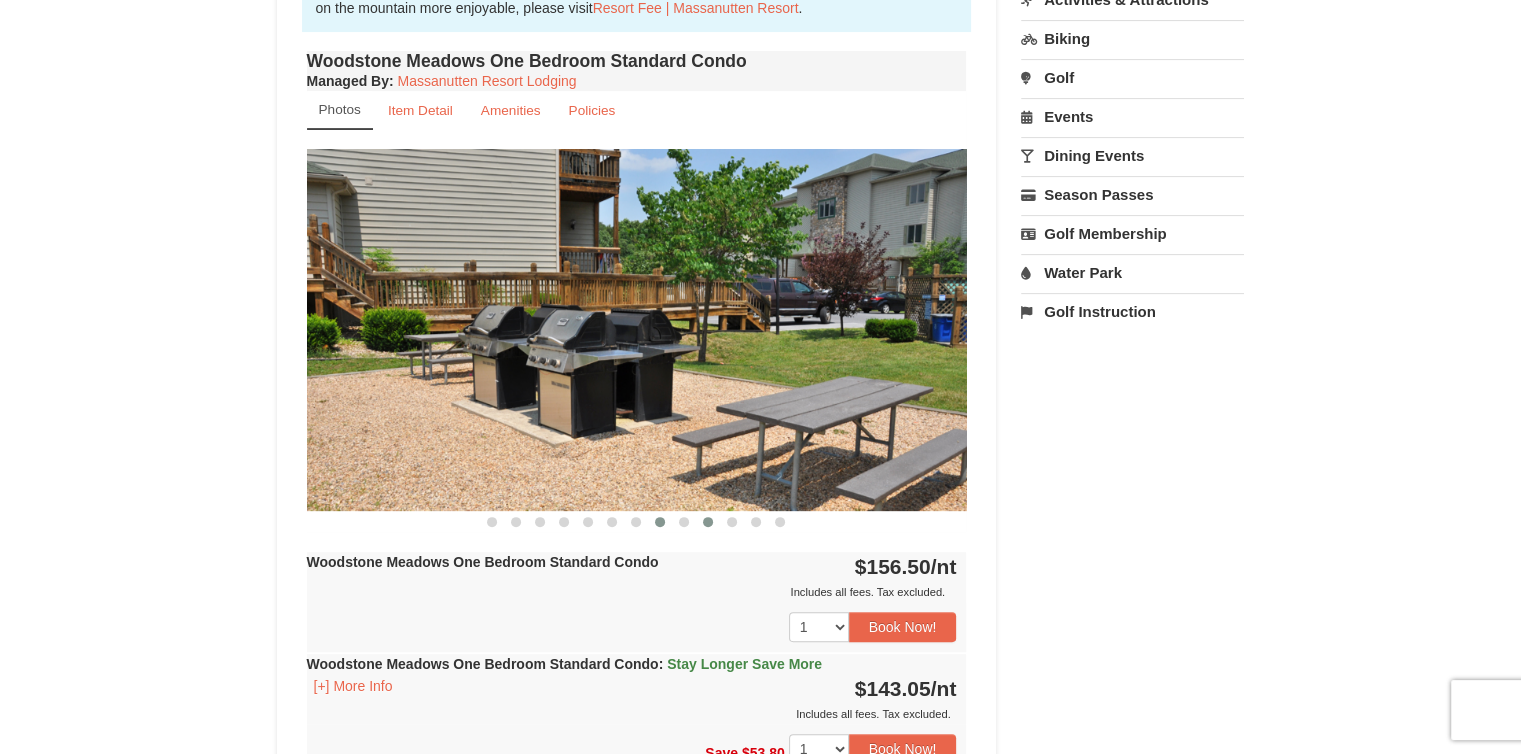 click at bounding box center [708, 522] 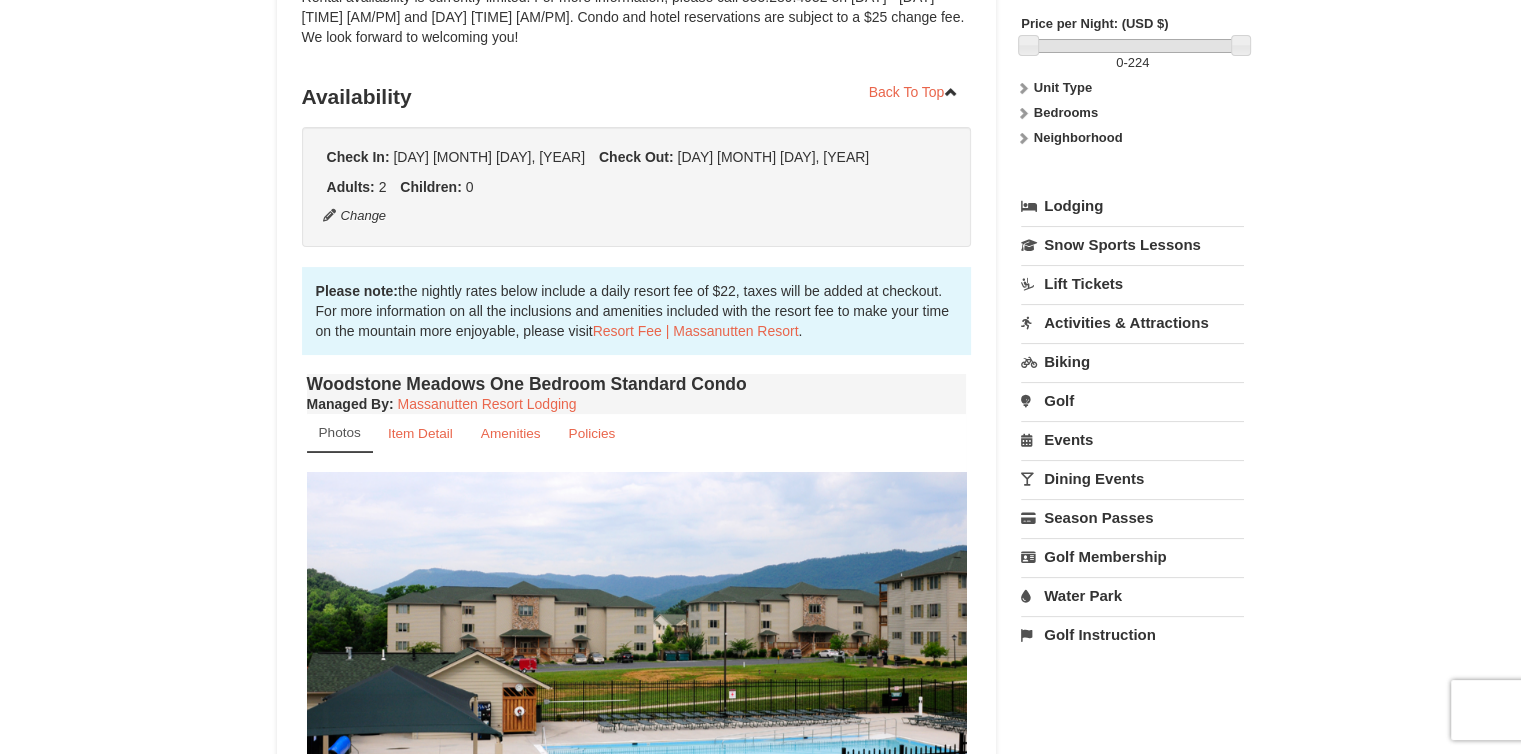 scroll, scrollTop: 0, scrollLeft: 0, axis: both 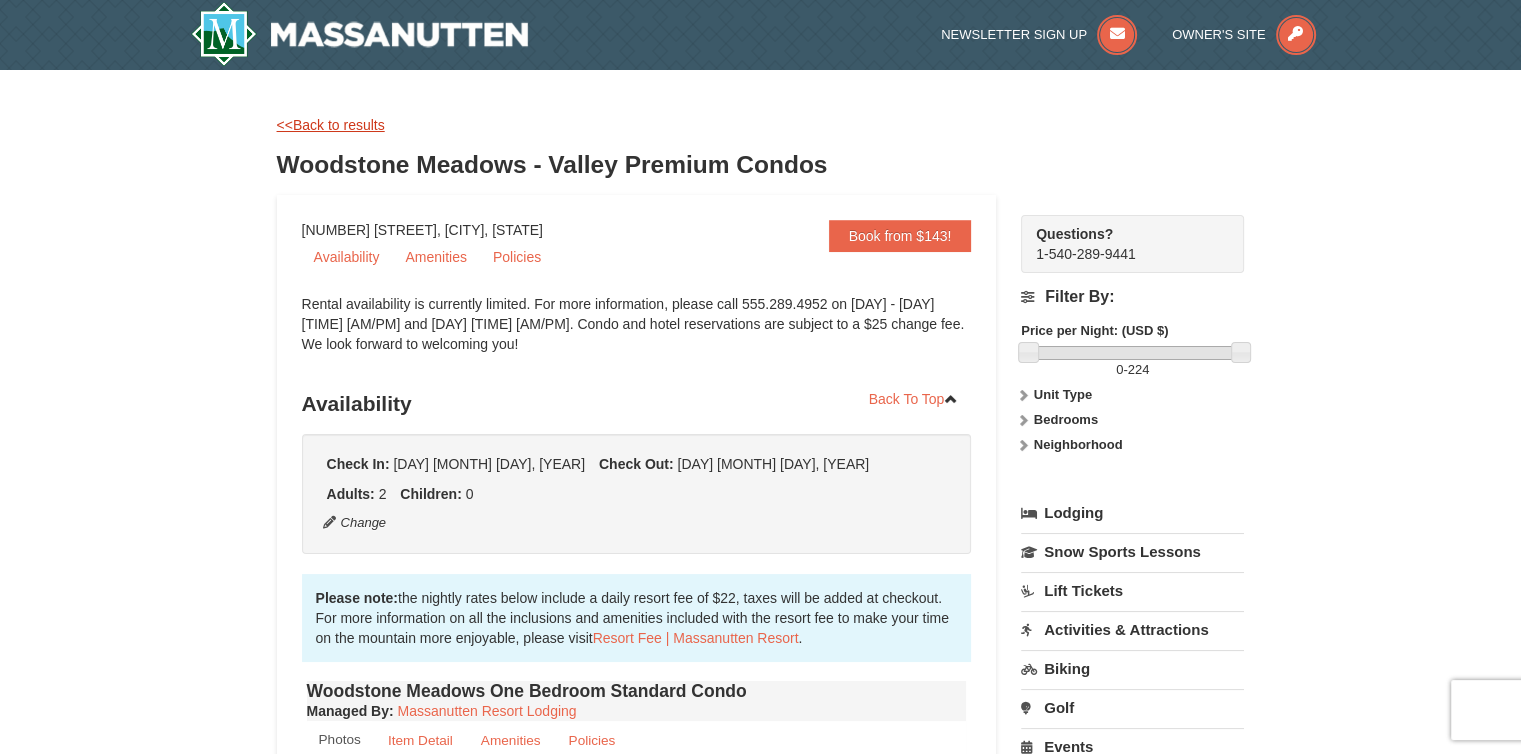 click on "<<Back to results" at bounding box center (331, 125) 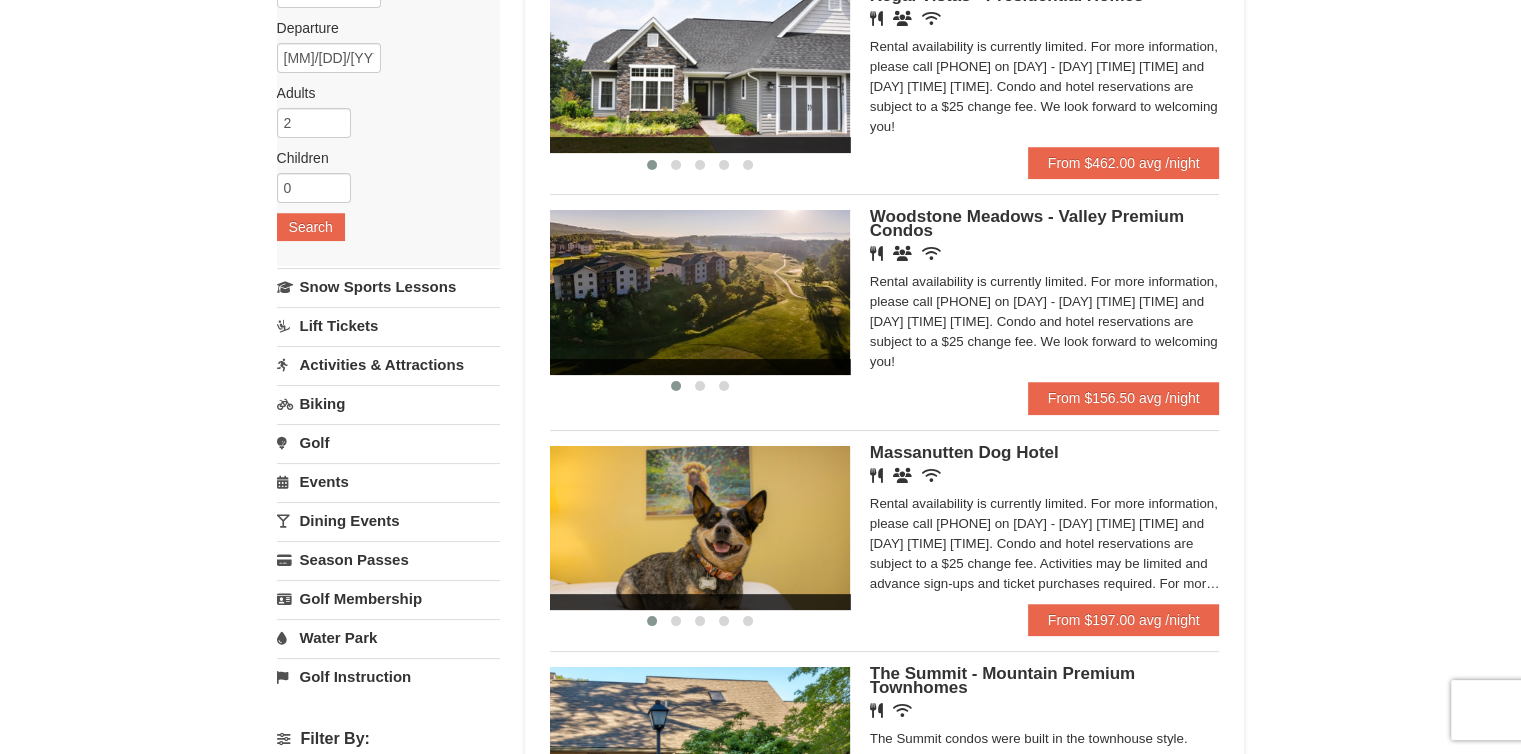 scroll, scrollTop: 227, scrollLeft: 0, axis: vertical 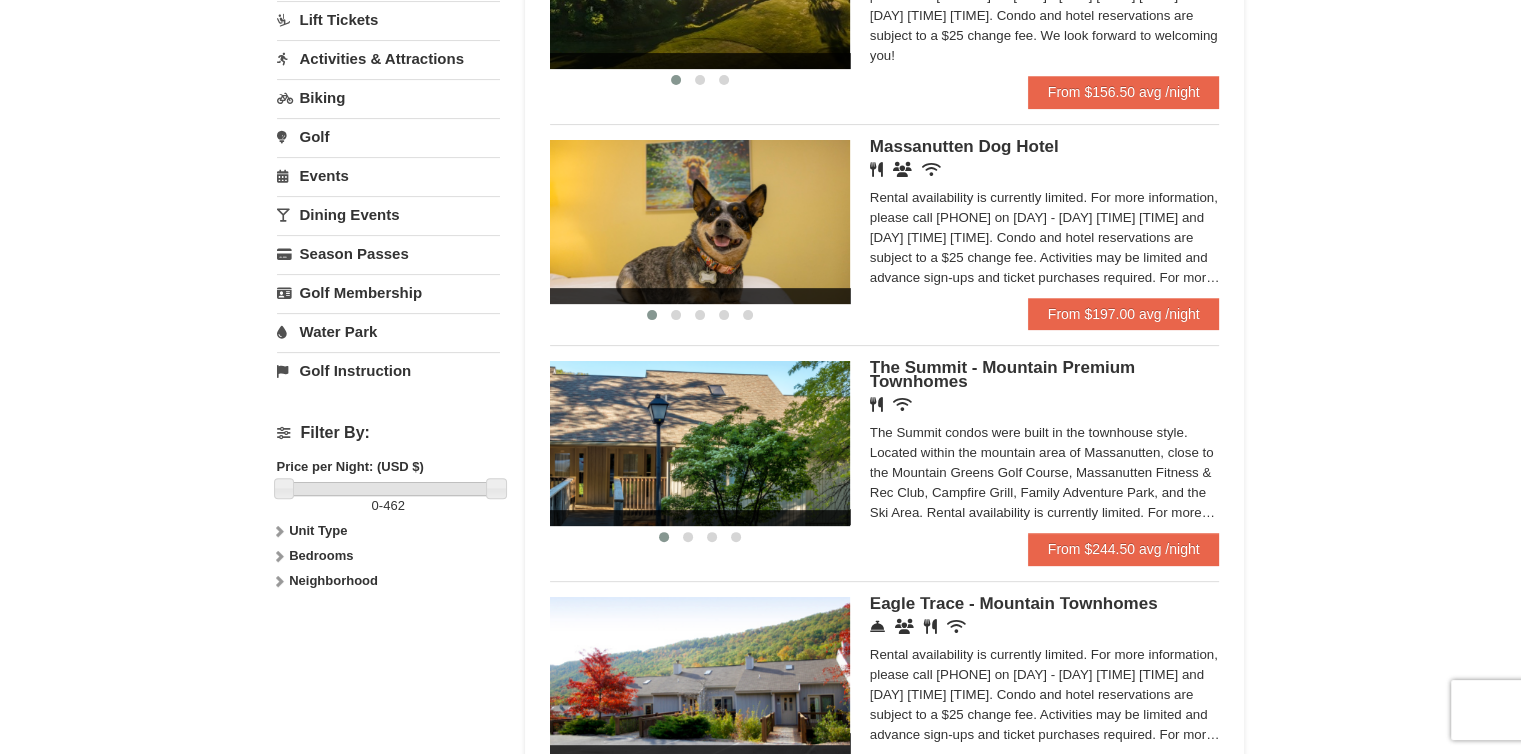 click at bounding box center (700, 443) 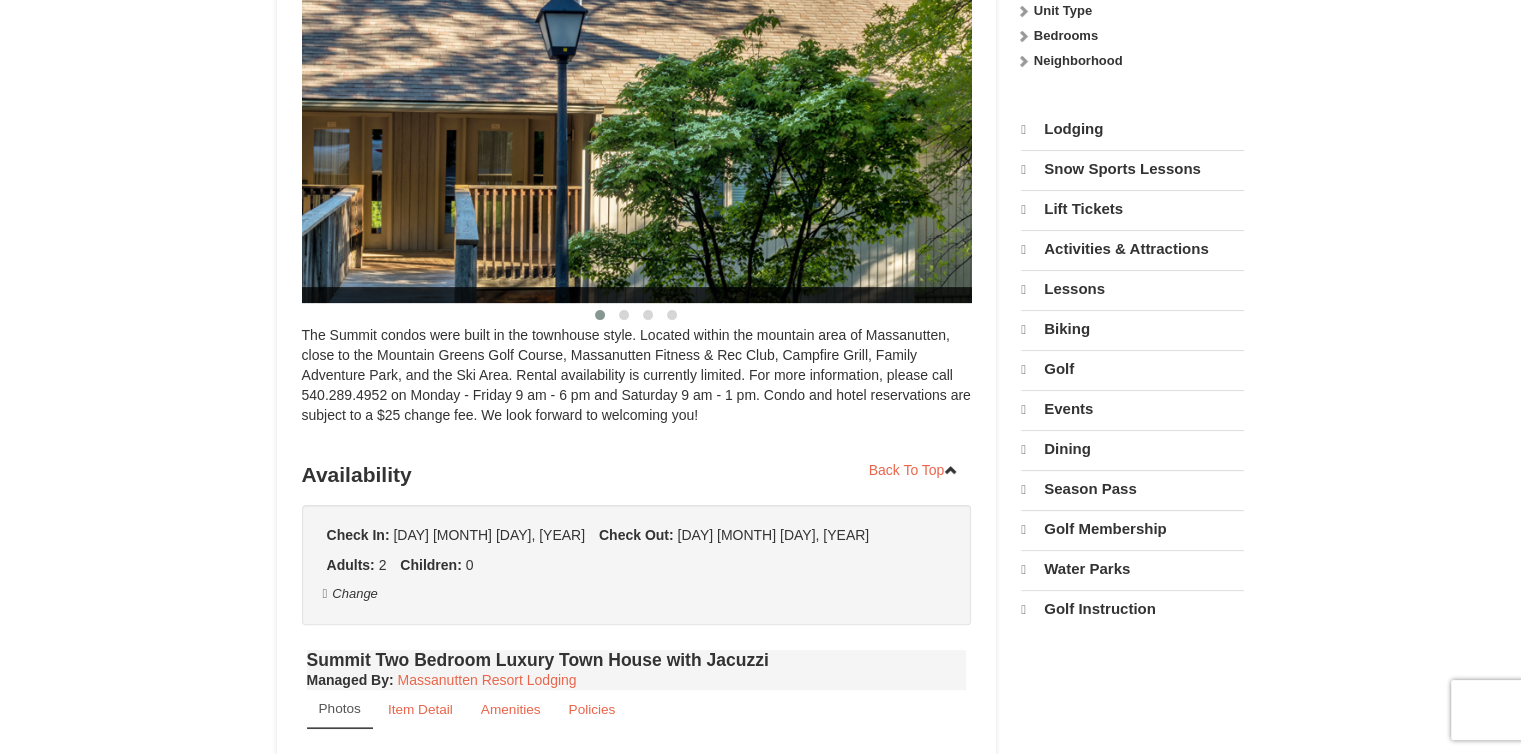 select on "8" 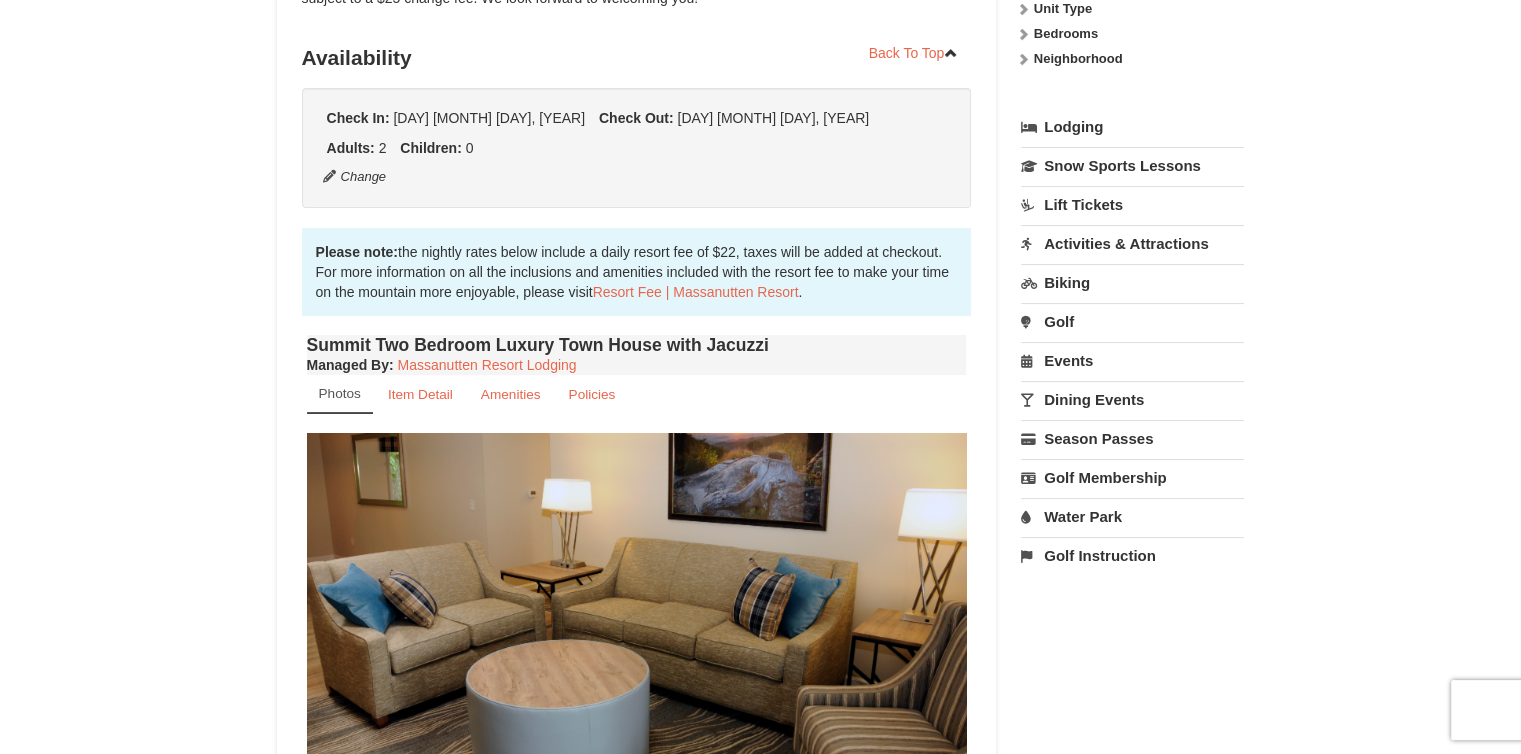 scroll, scrollTop: 385, scrollLeft: 0, axis: vertical 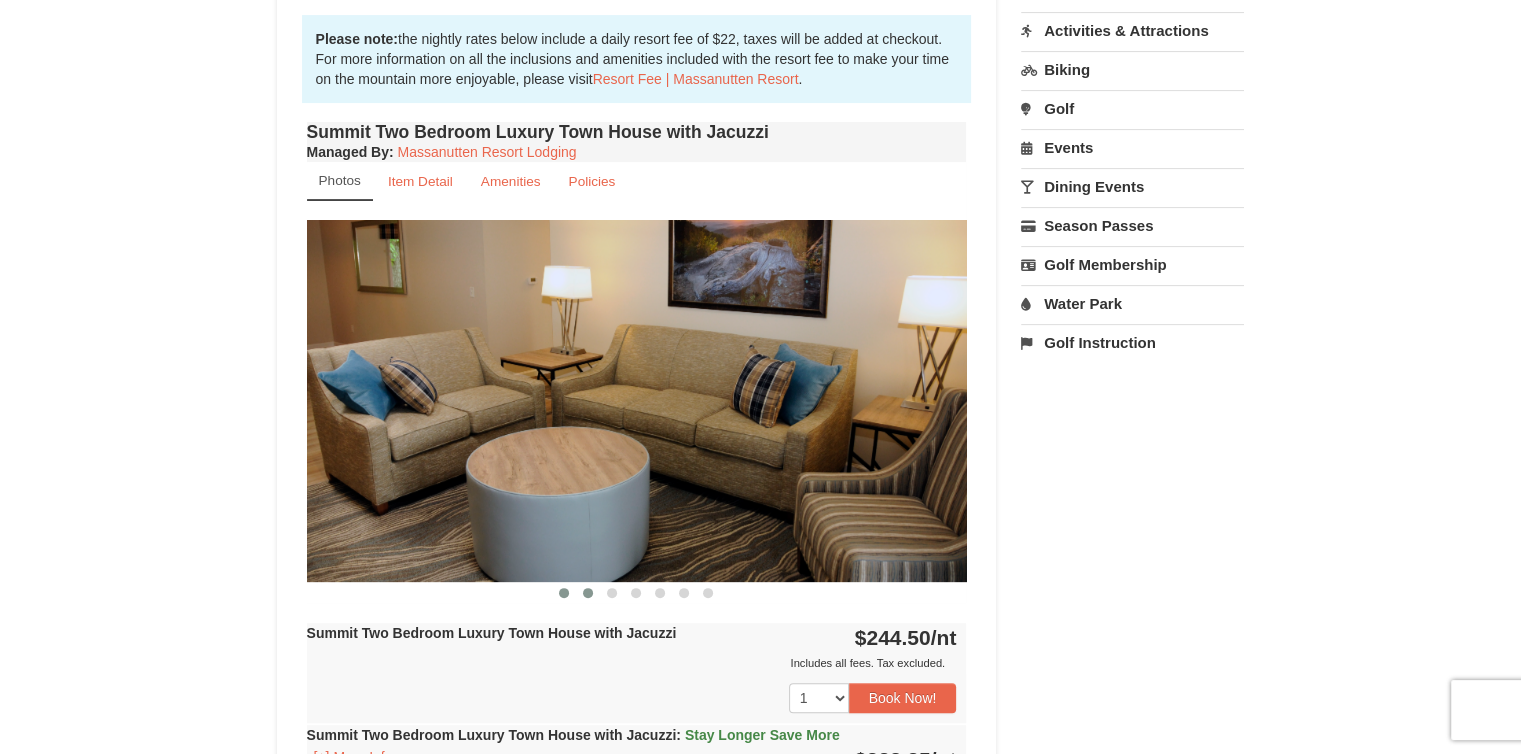 click at bounding box center (588, 593) 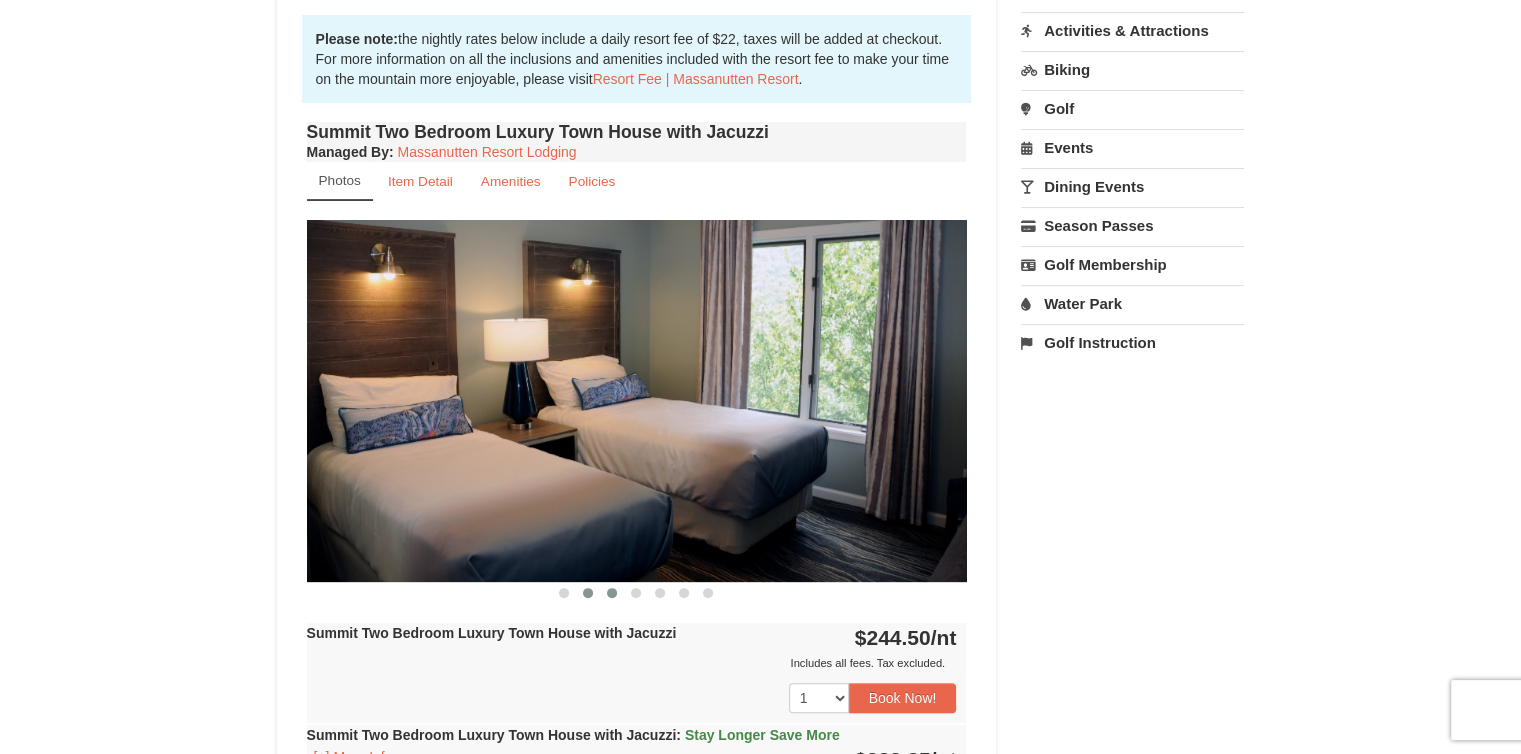 click at bounding box center (612, 593) 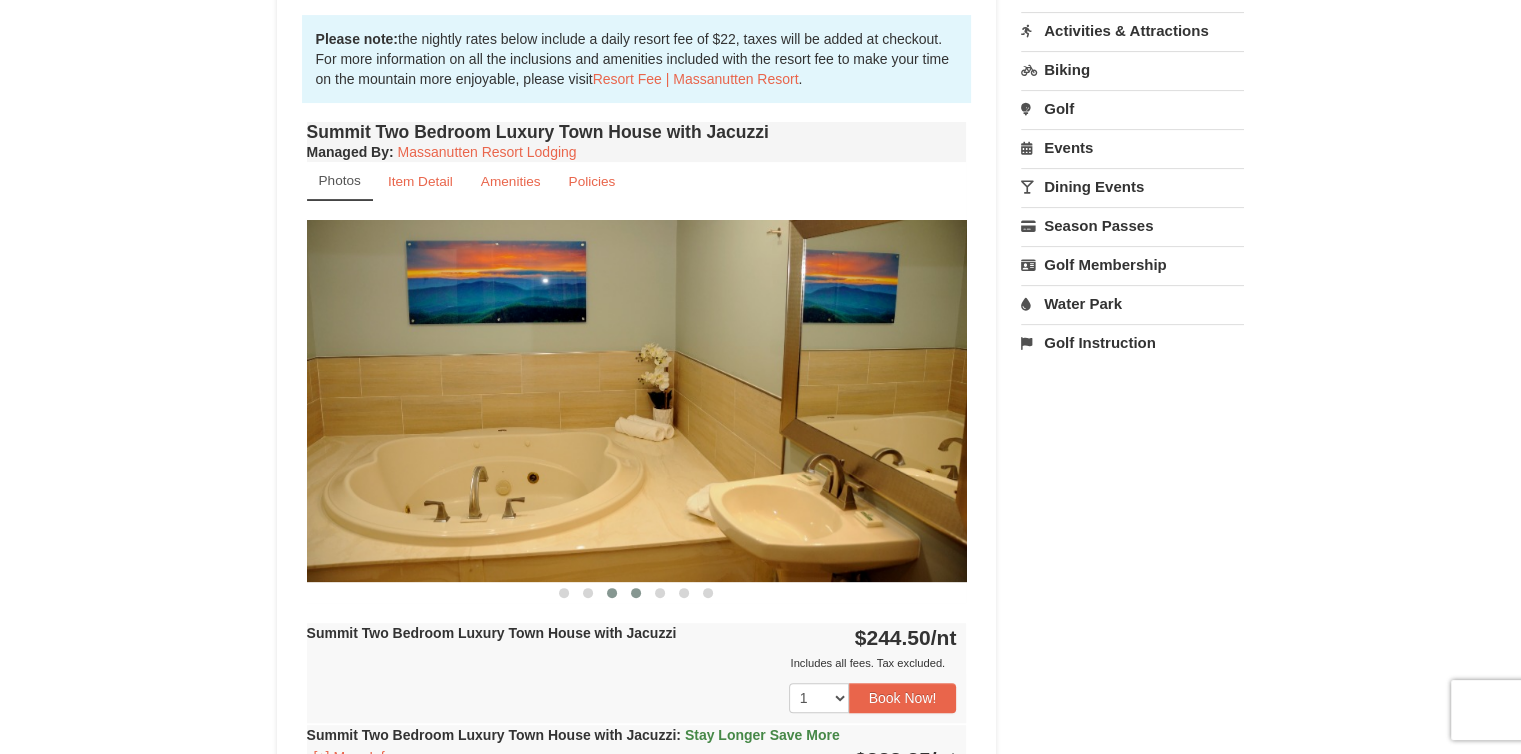 click at bounding box center [636, 593] 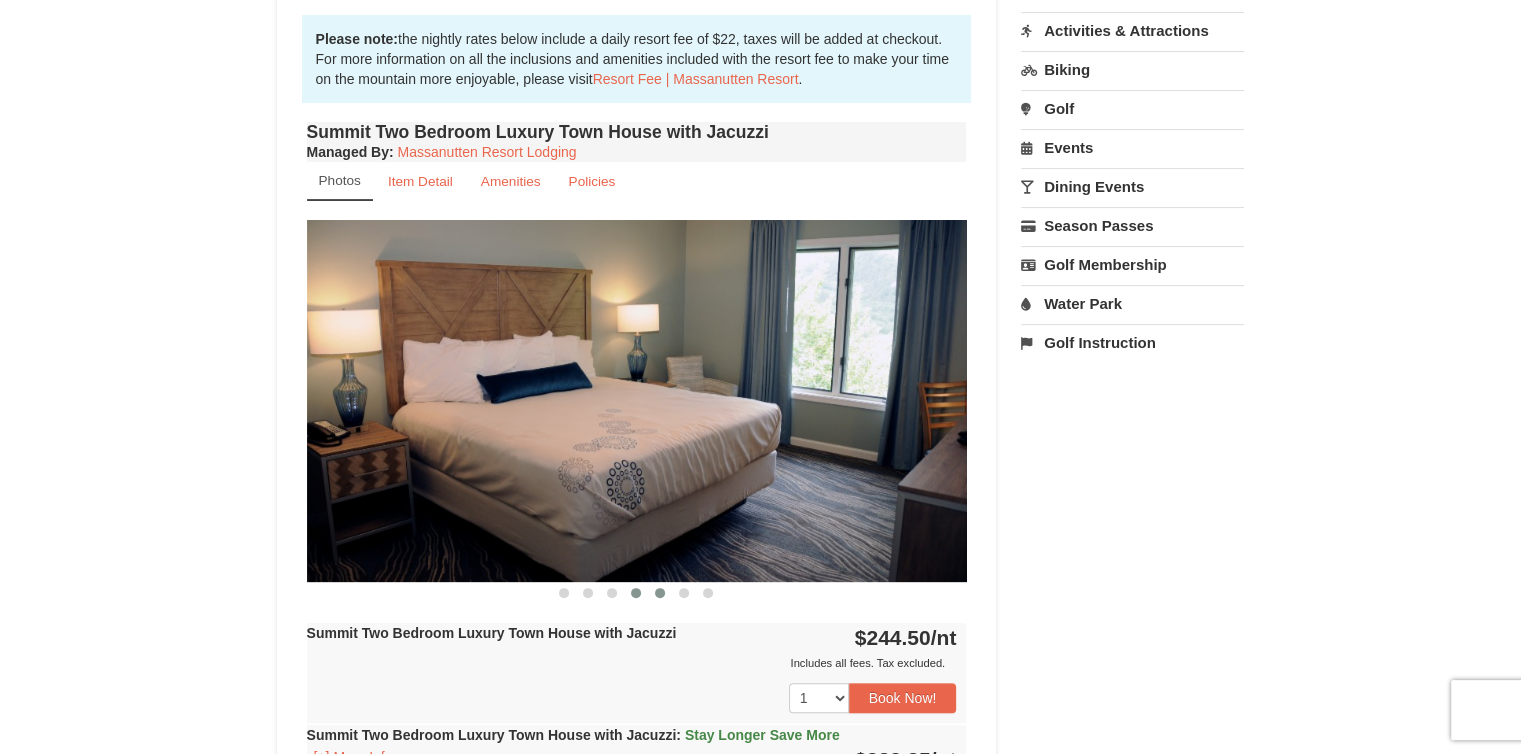 click at bounding box center (660, 593) 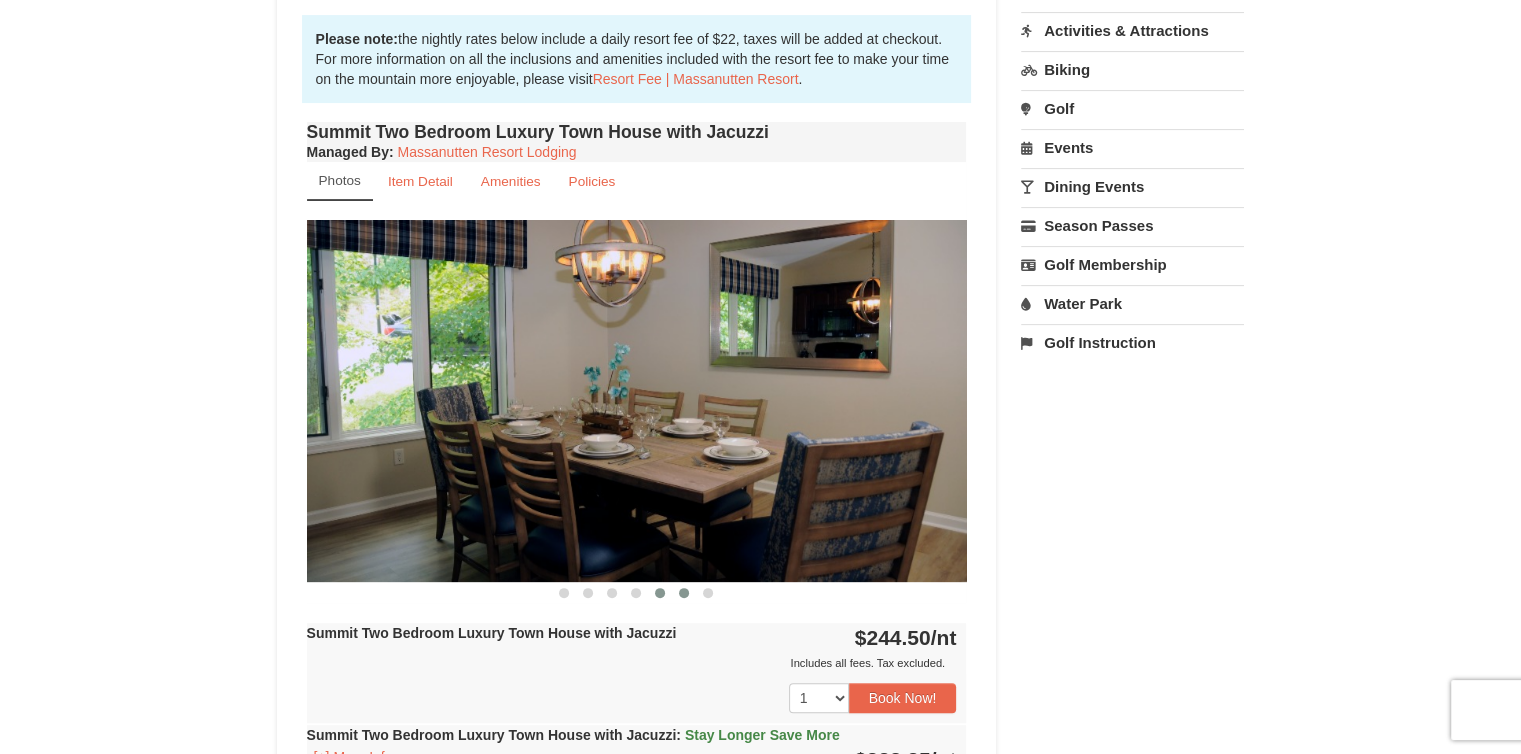 click at bounding box center (684, 593) 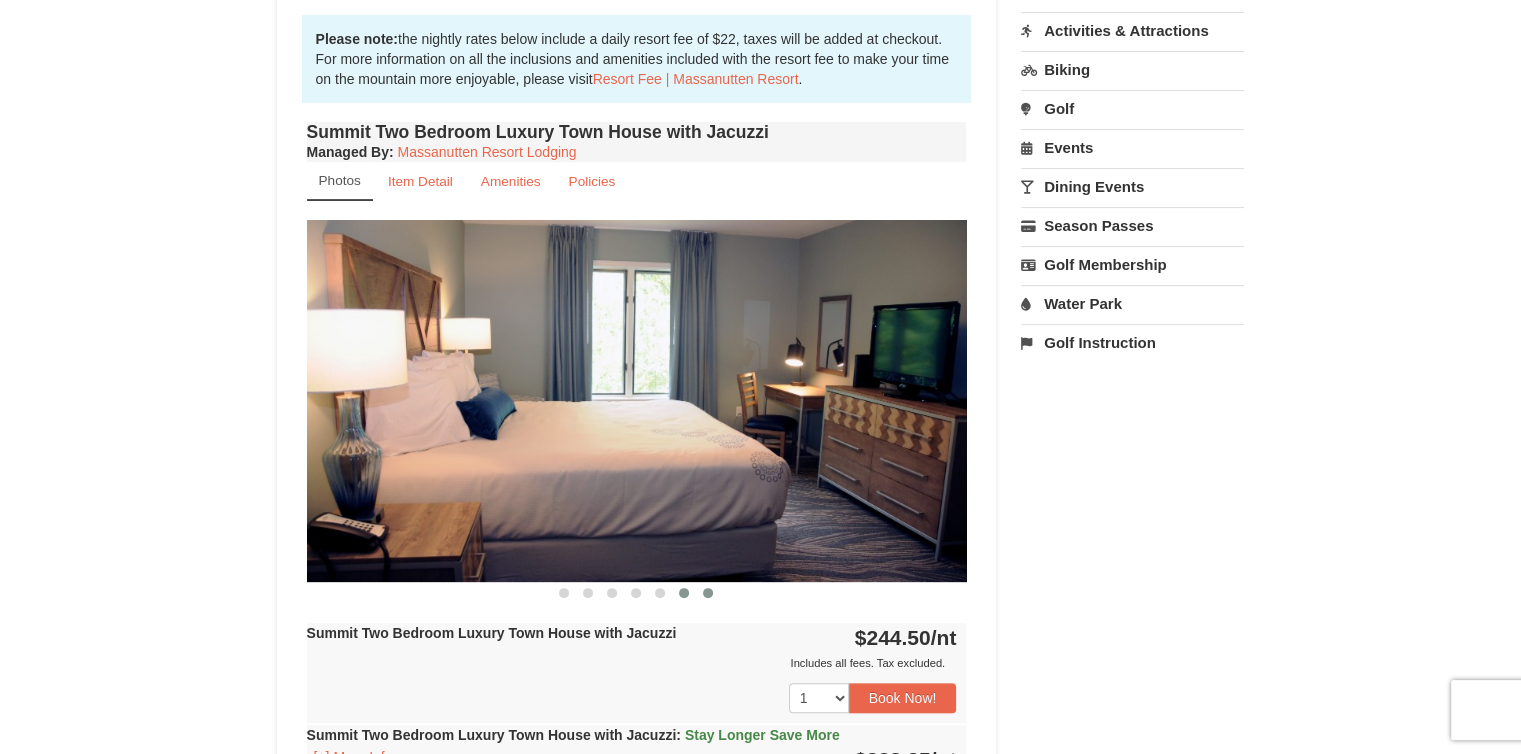 click at bounding box center (708, 593) 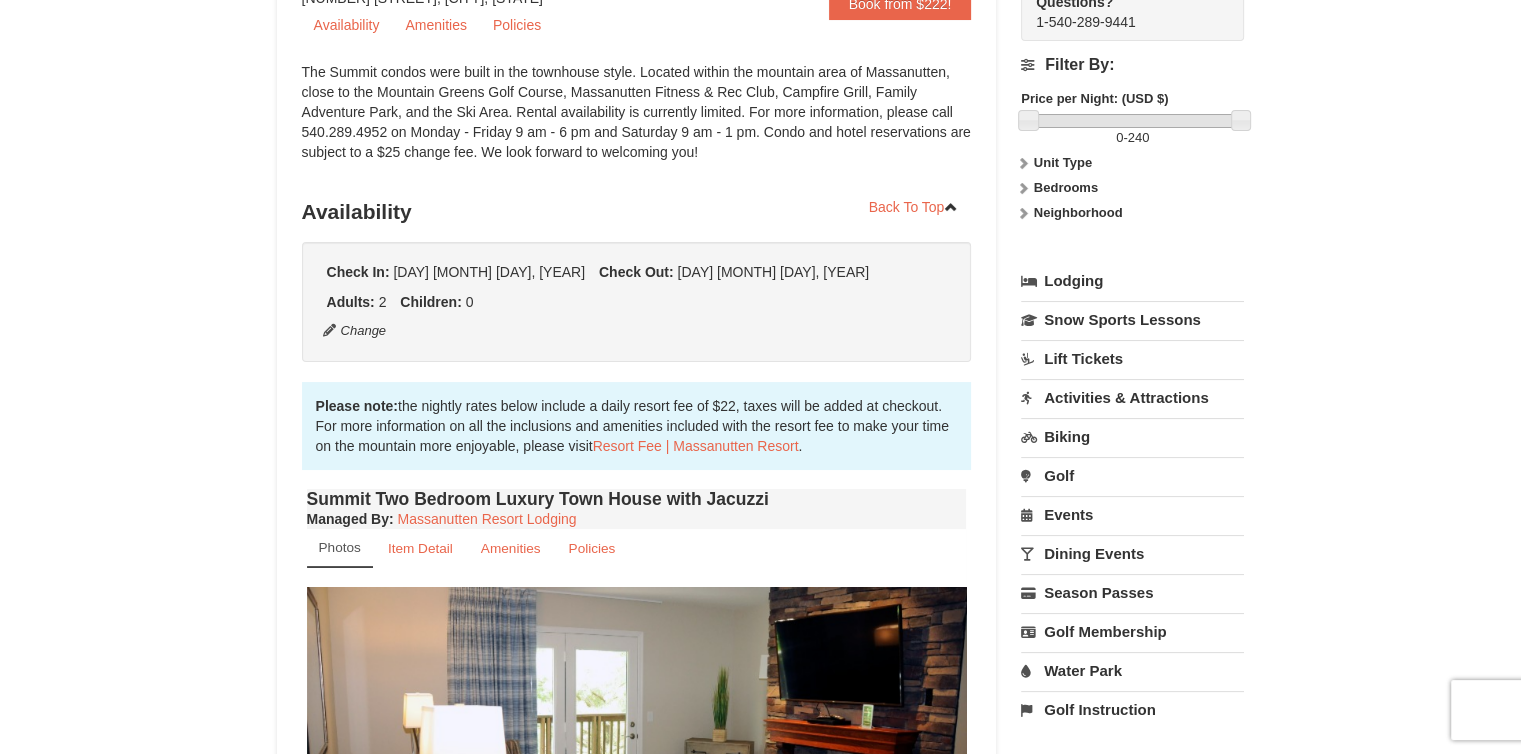 scroll, scrollTop: 0, scrollLeft: 0, axis: both 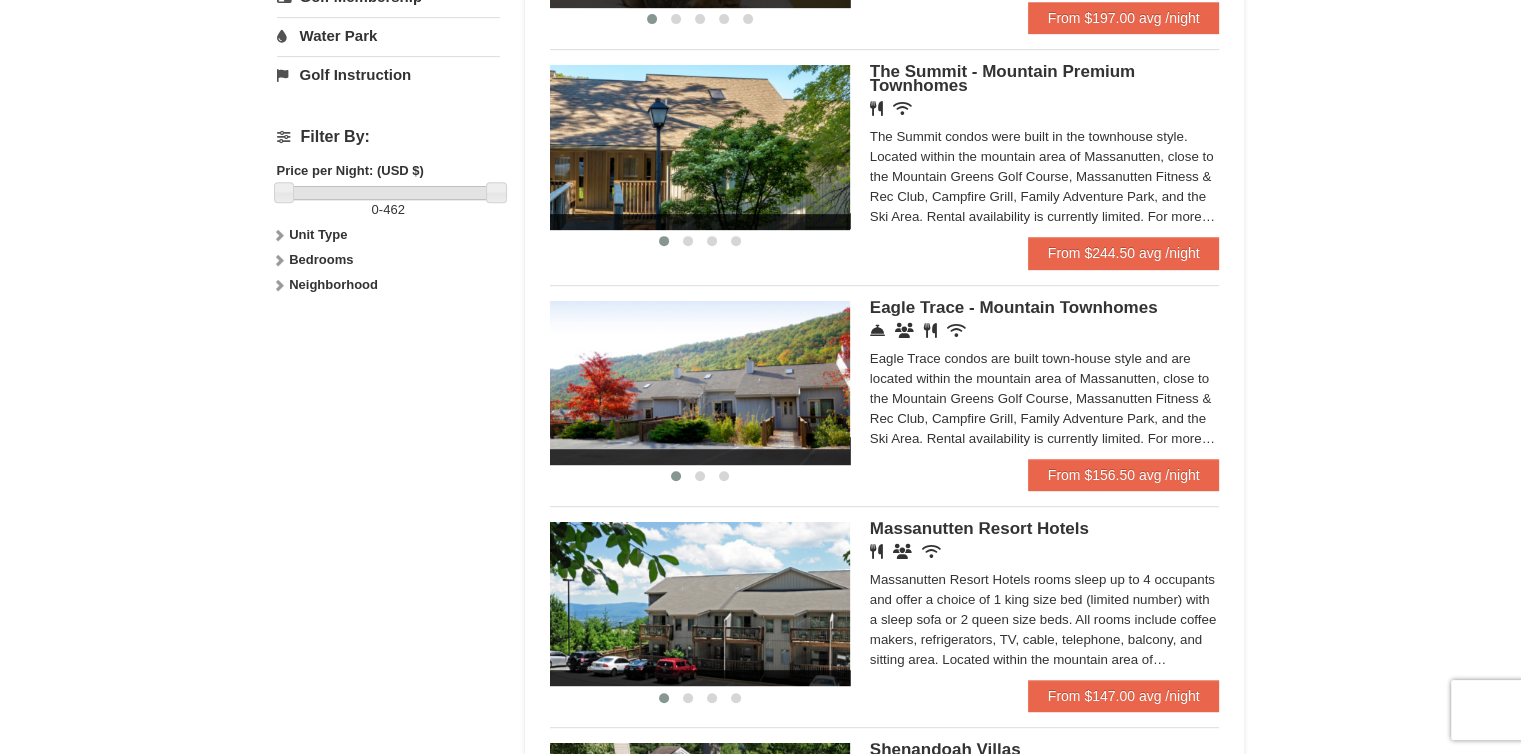 click at bounding box center (700, 383) 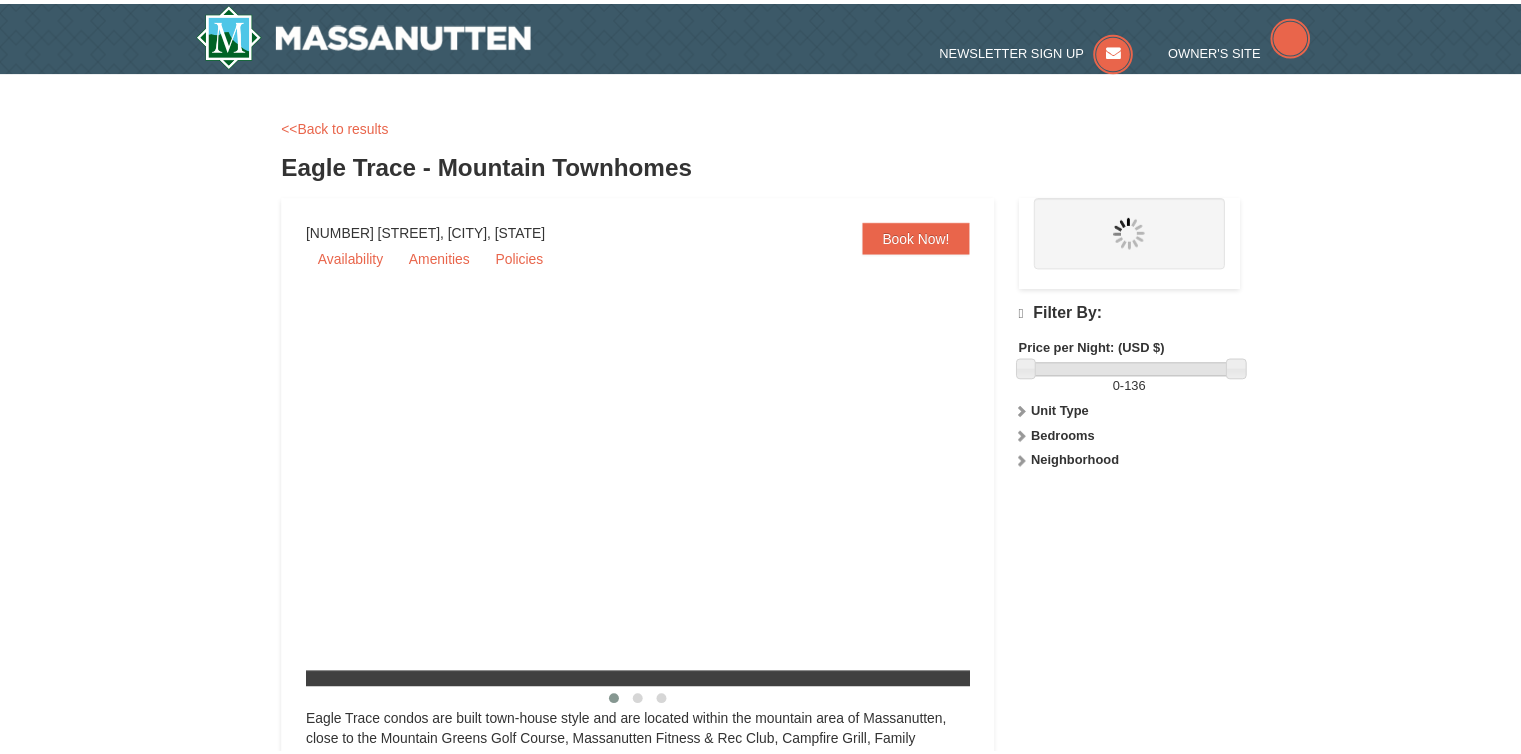 scroll, scrollTop: 0, scrollLeft: 0, axis: both 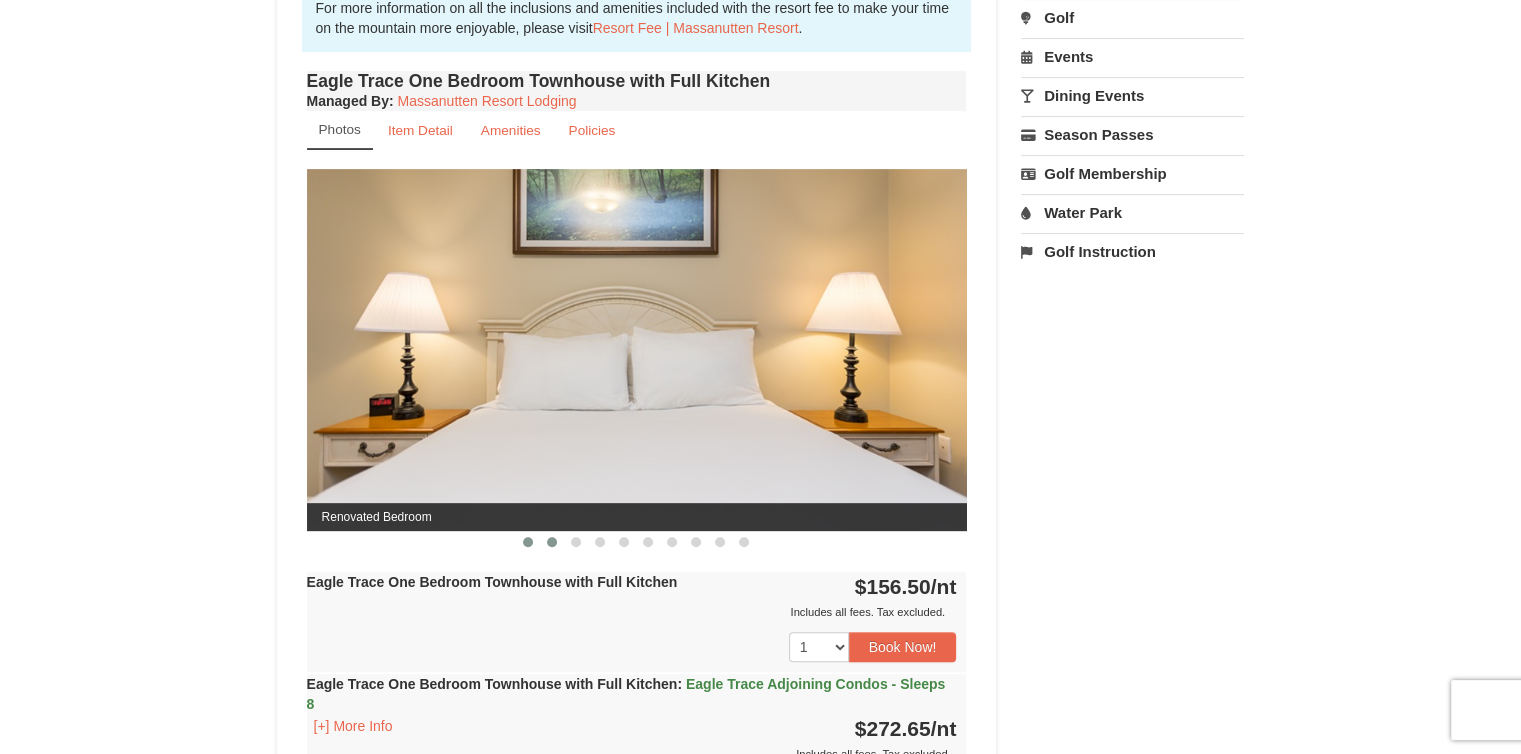 click at bounding box center [552, 542] 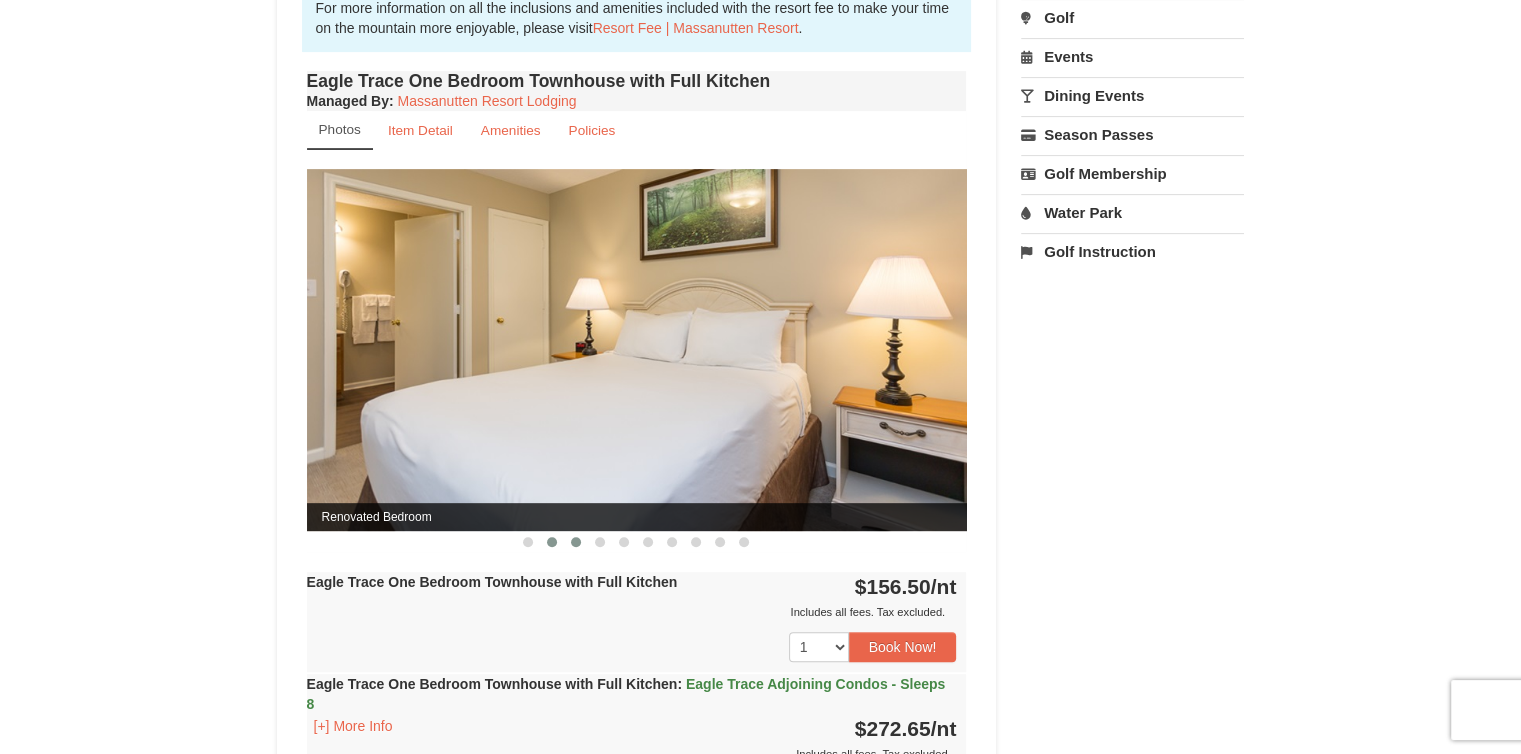 click at bounding box center [576, 542] 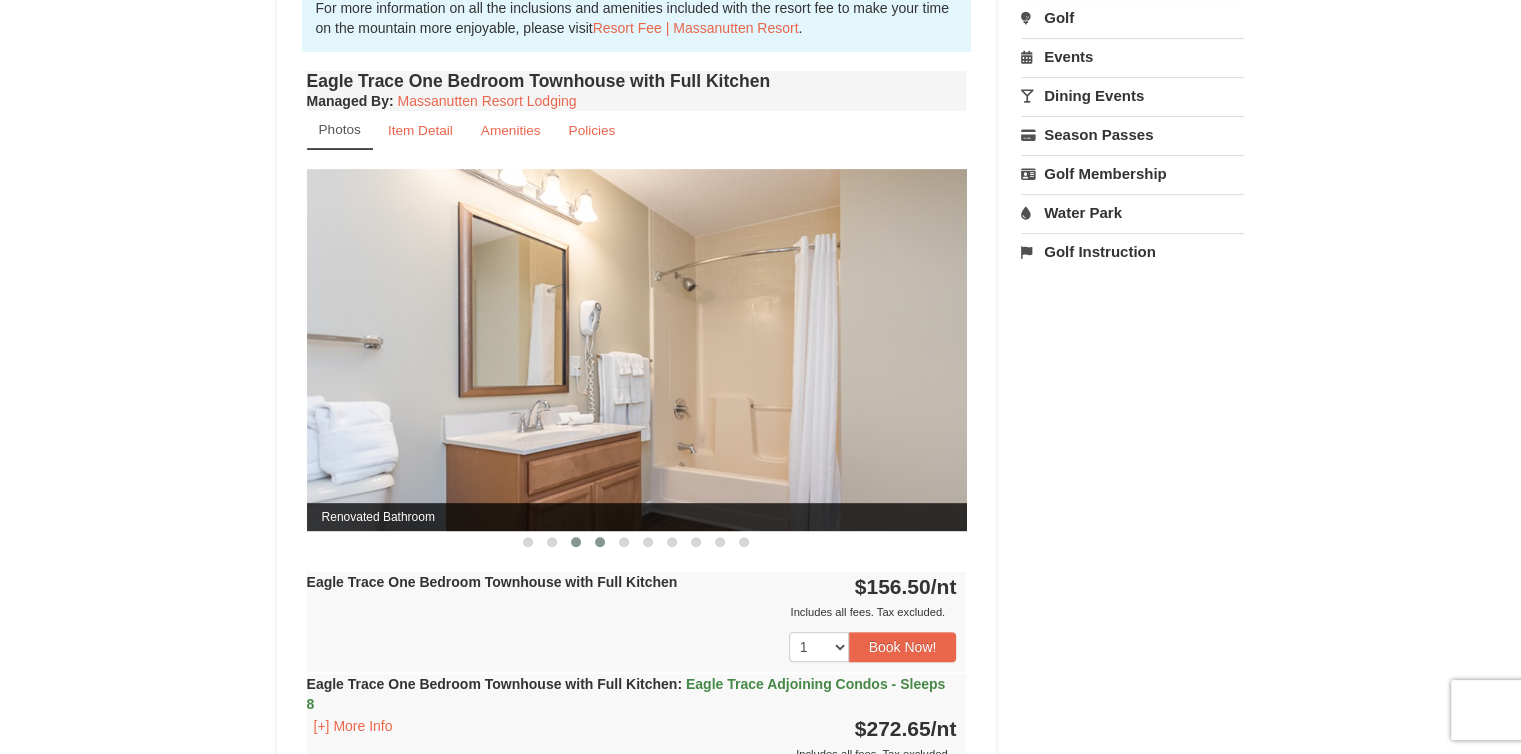 click at bounding box center (600, 542) 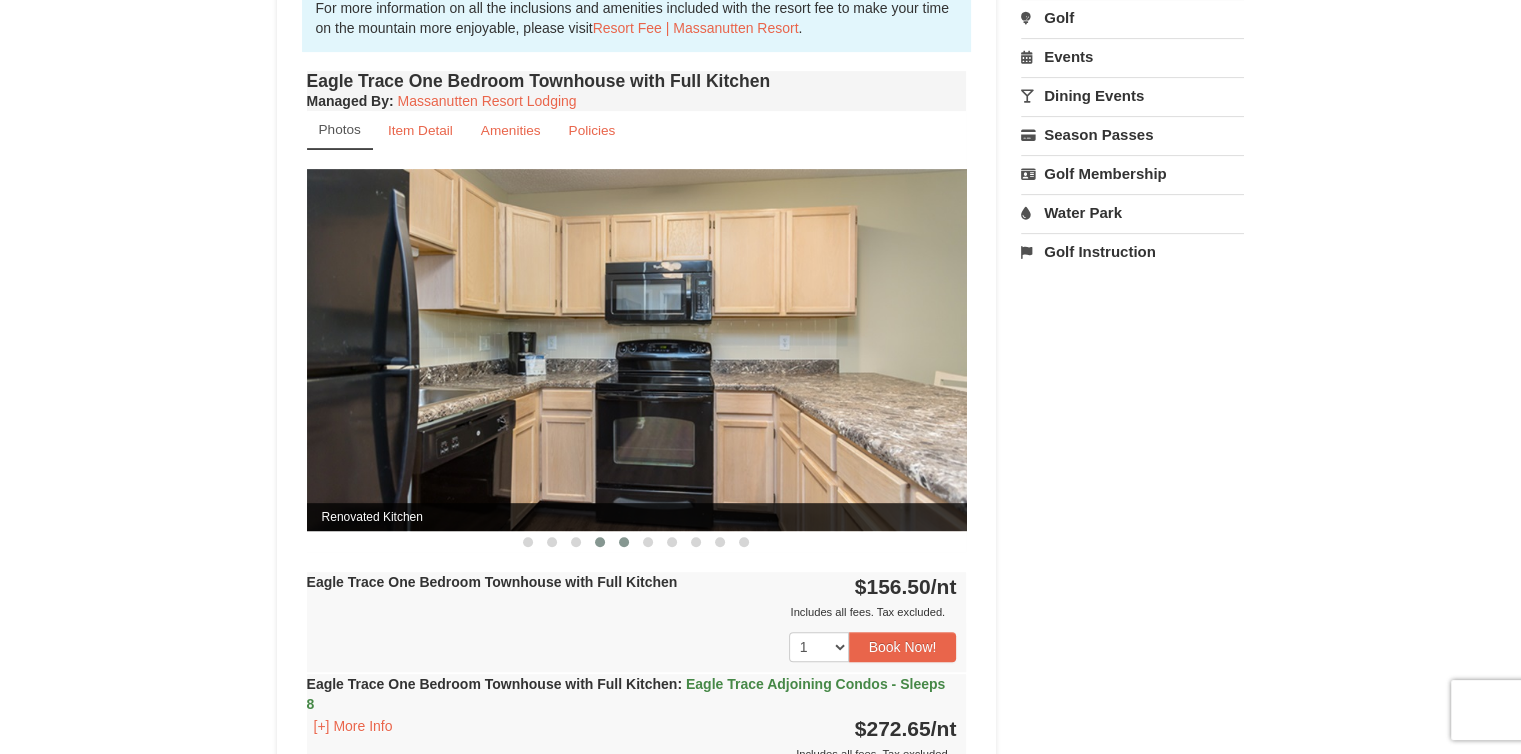 click at bounding box center [624, 542] 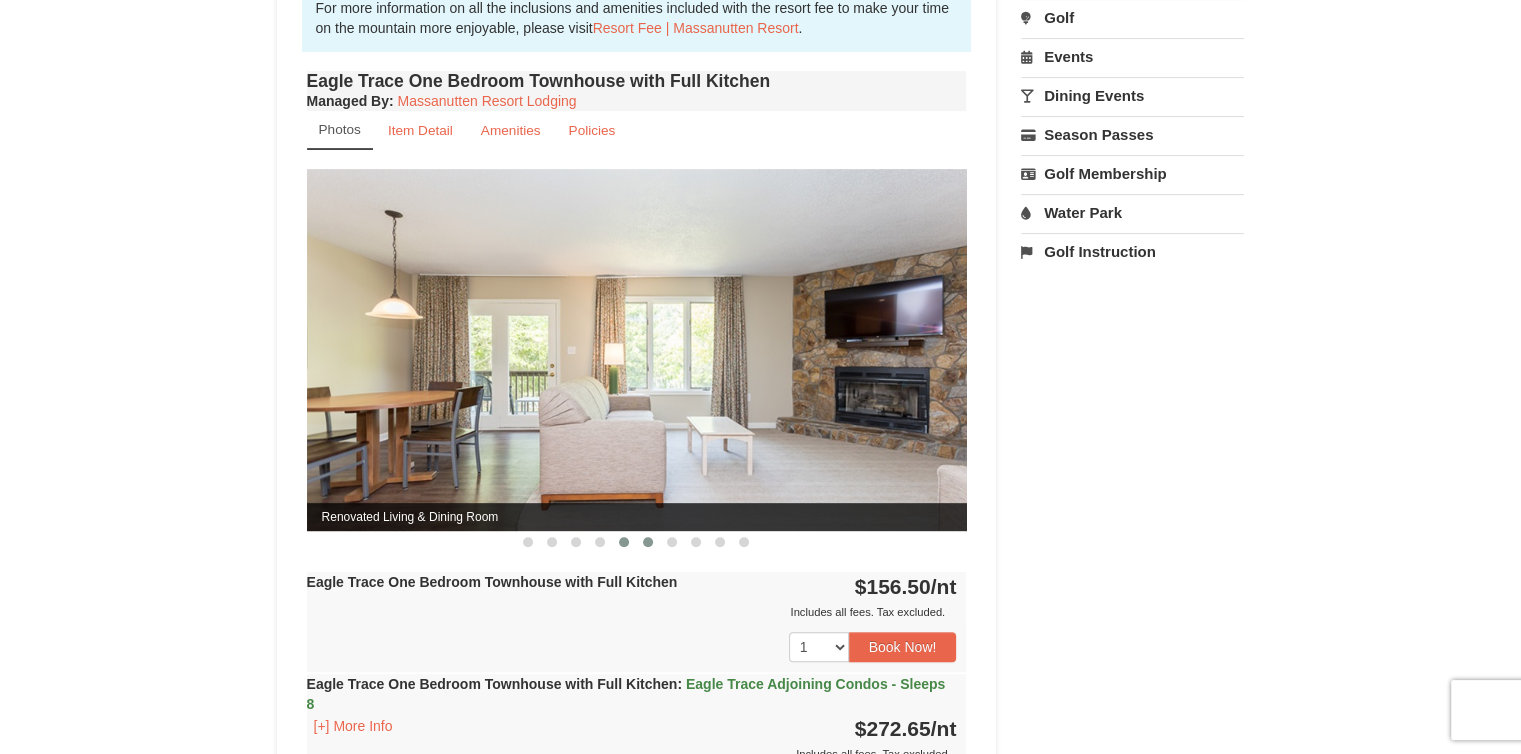 click at bounding box center [648, 542] 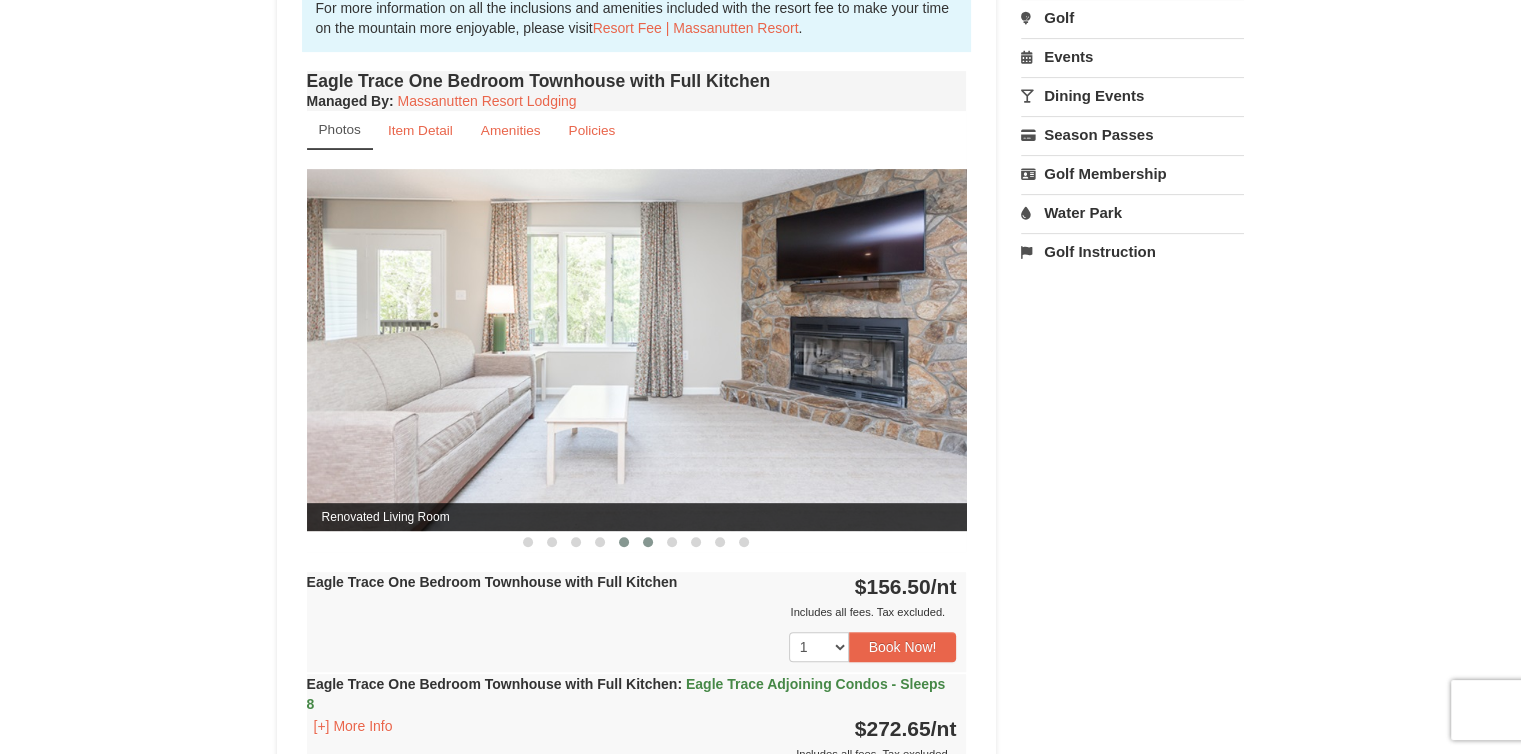 click at bounding box center (624, 542) 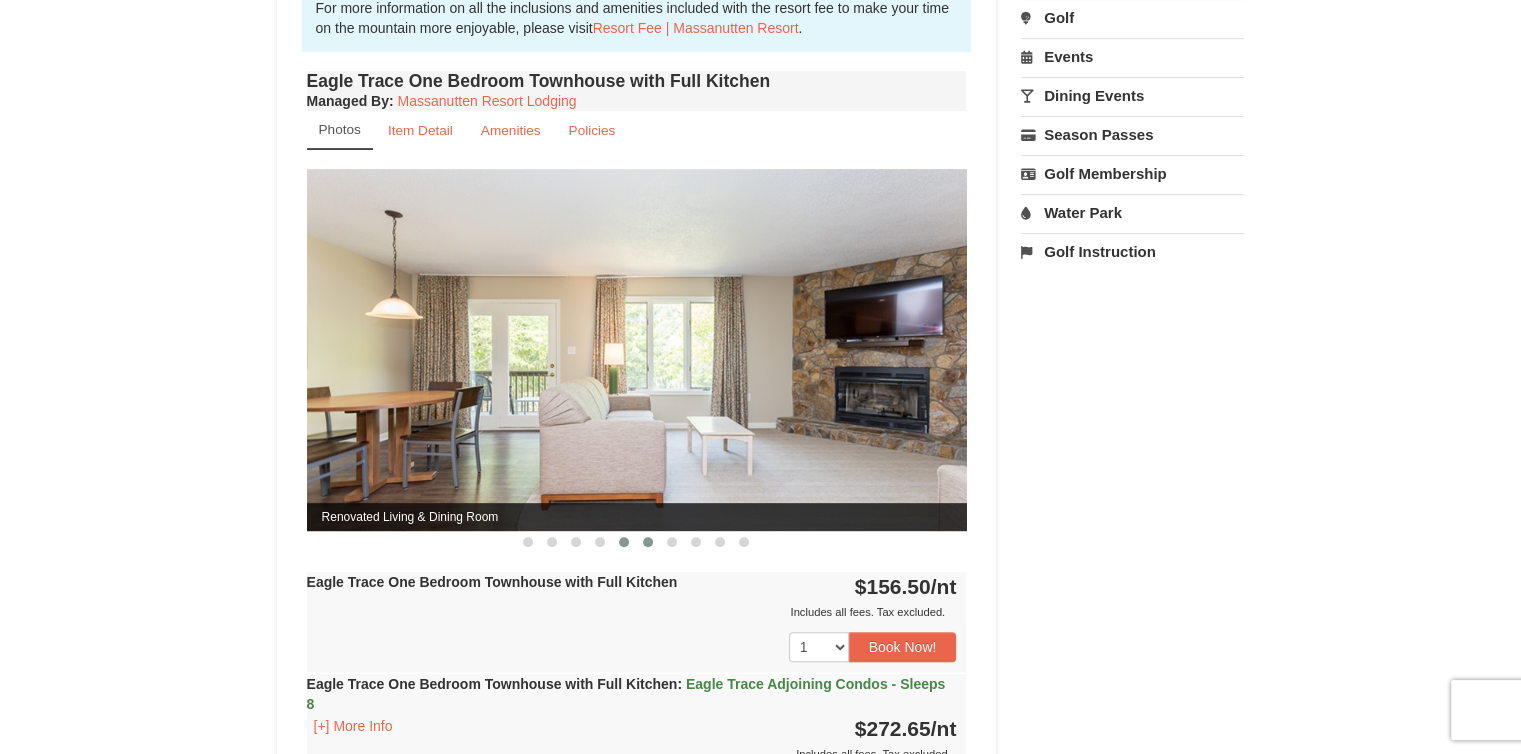 click at bounding box center [648, 542] 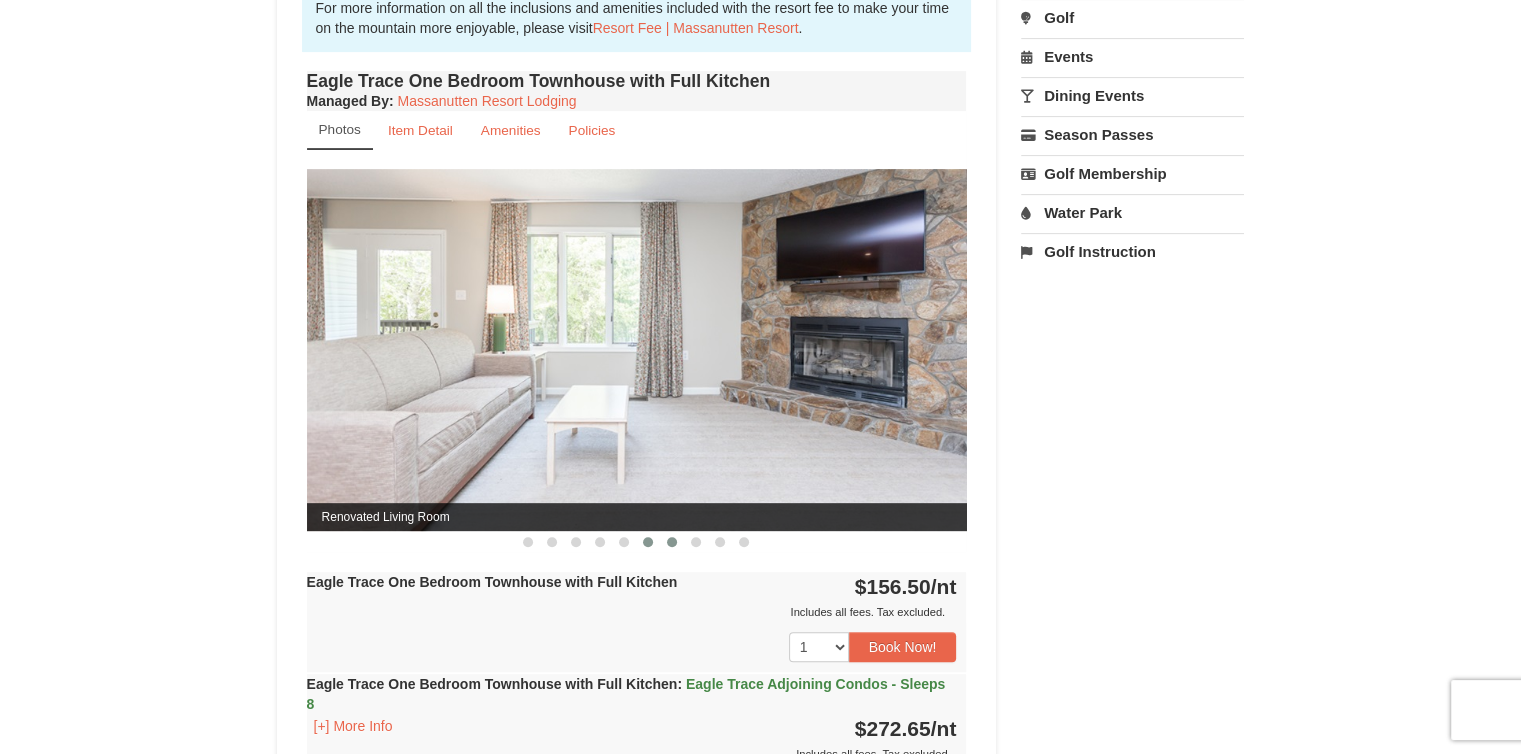 click at bounding box center [672, 542] 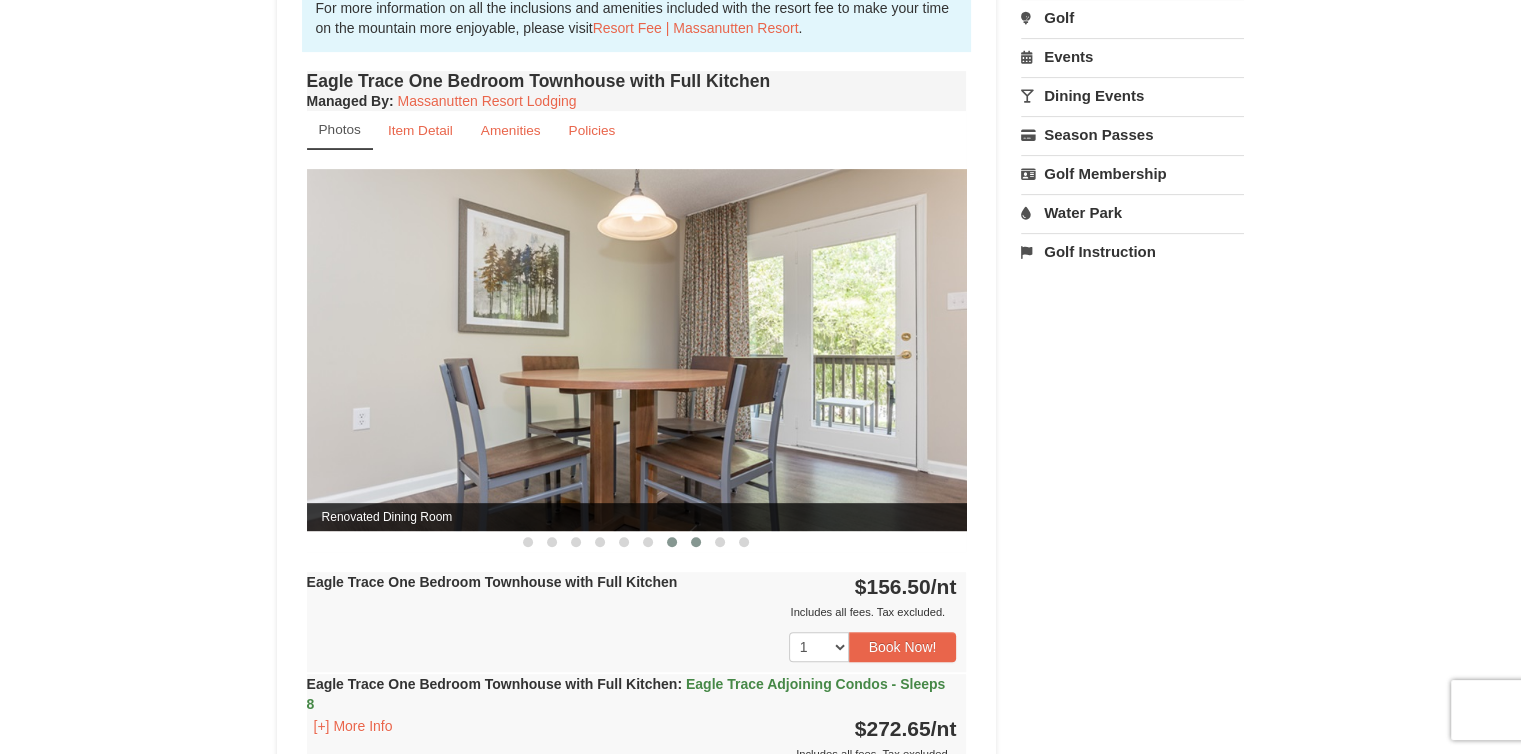 click at bounding box center (696, 542) 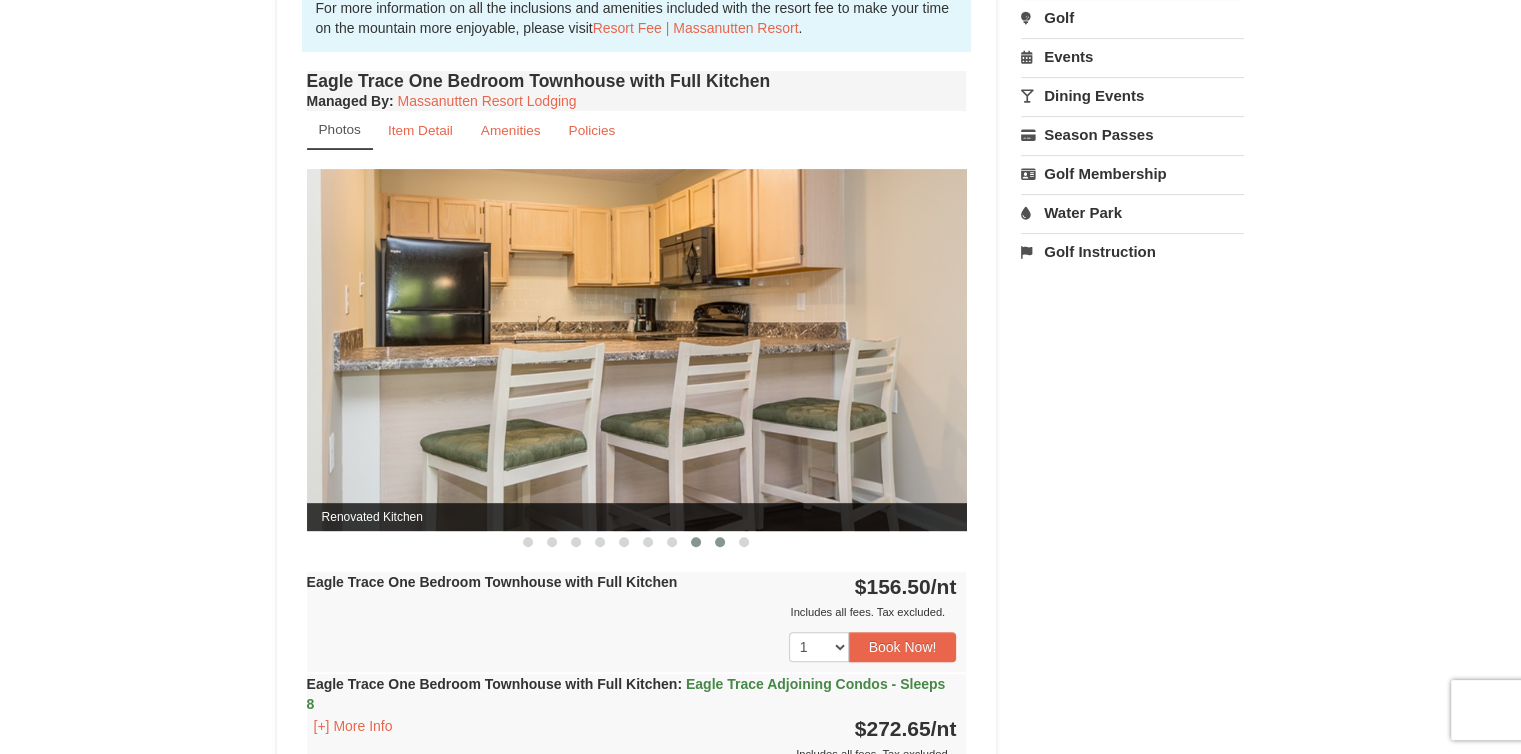 click at bounding box center (720, 542) 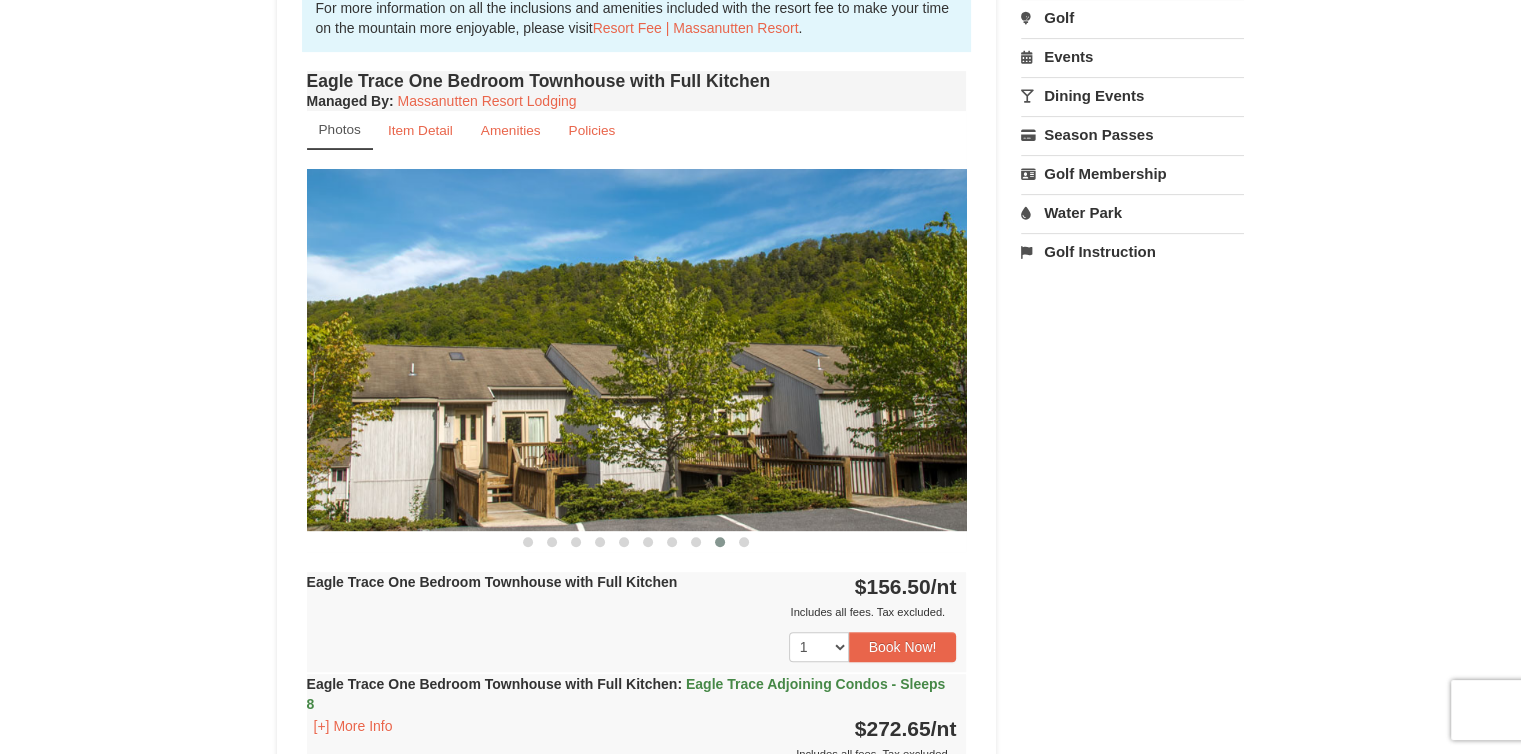 click at bounding box center [720, 542] 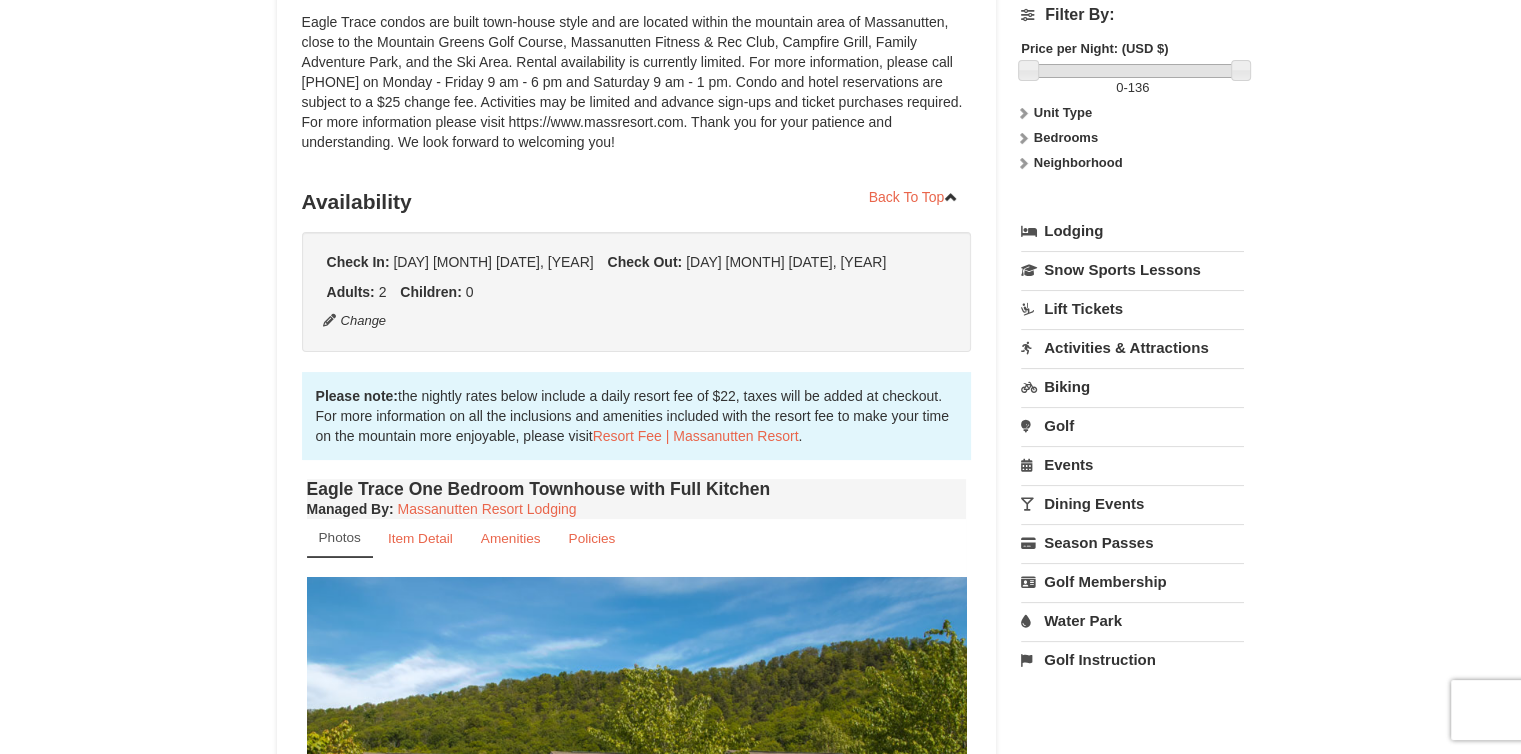 scroll, scrollTop: 246, scrollLeft: 0, axis: vertical 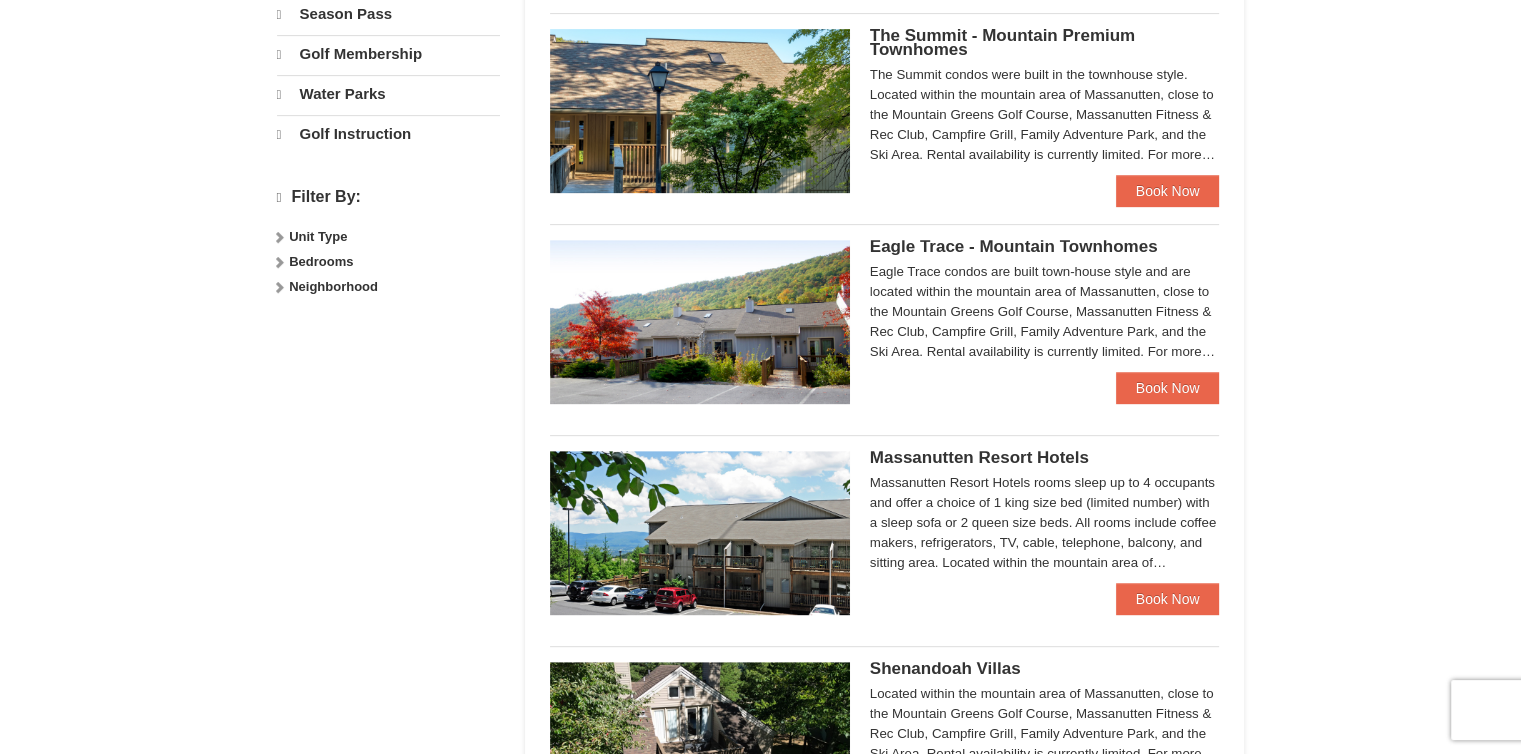 select on "8" 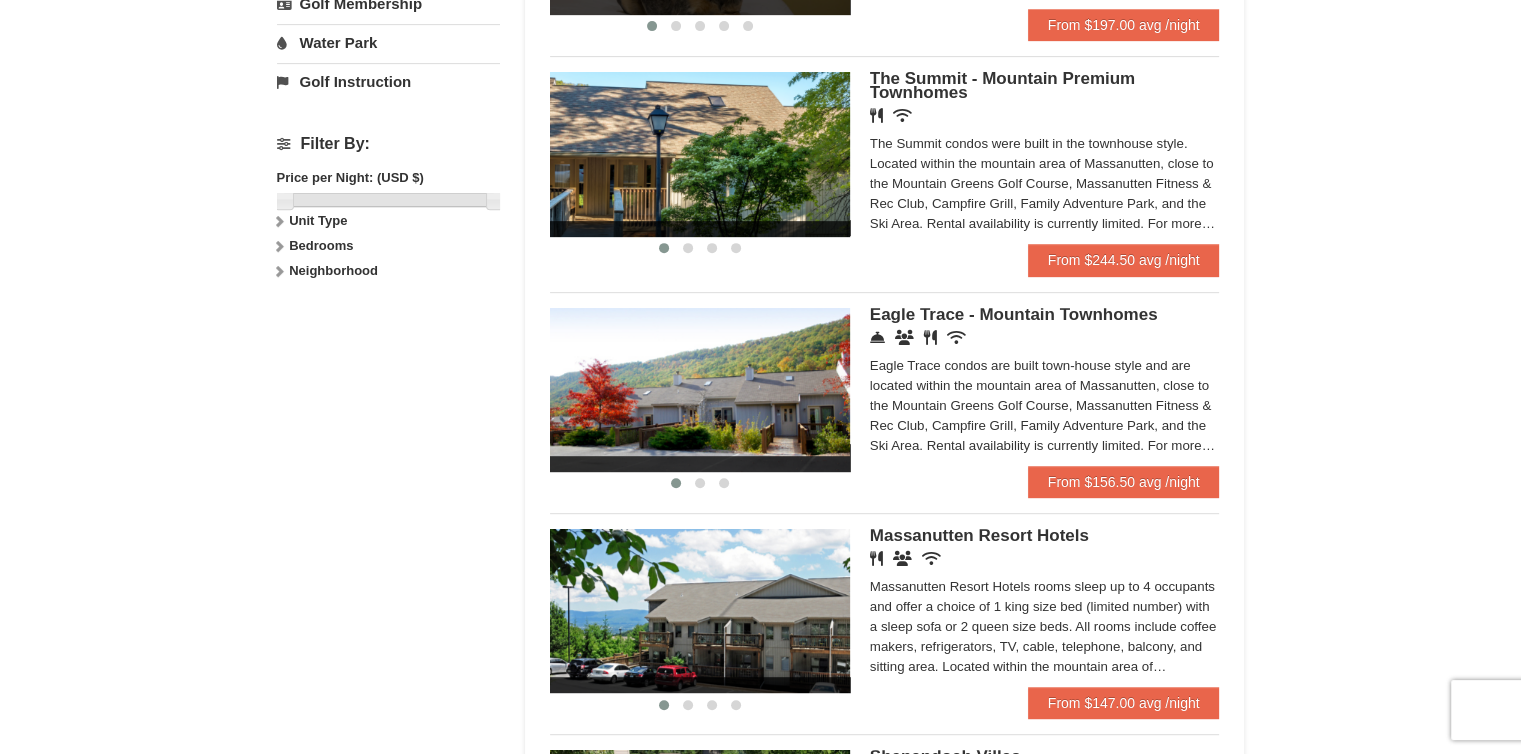 scroll, scrollTop: 822, scrollLeft: 0, axis: vertical 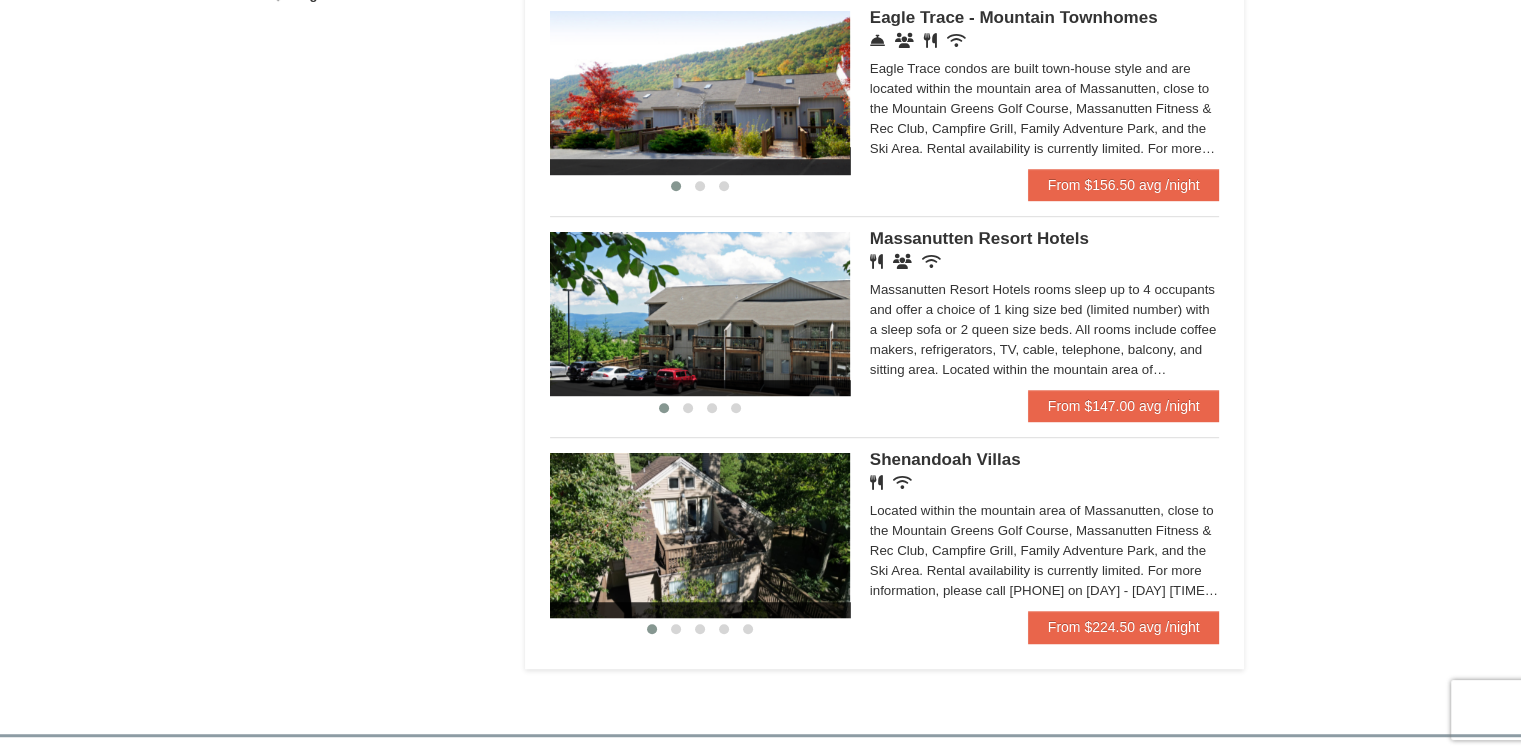 click at bounding box center (700, 535) 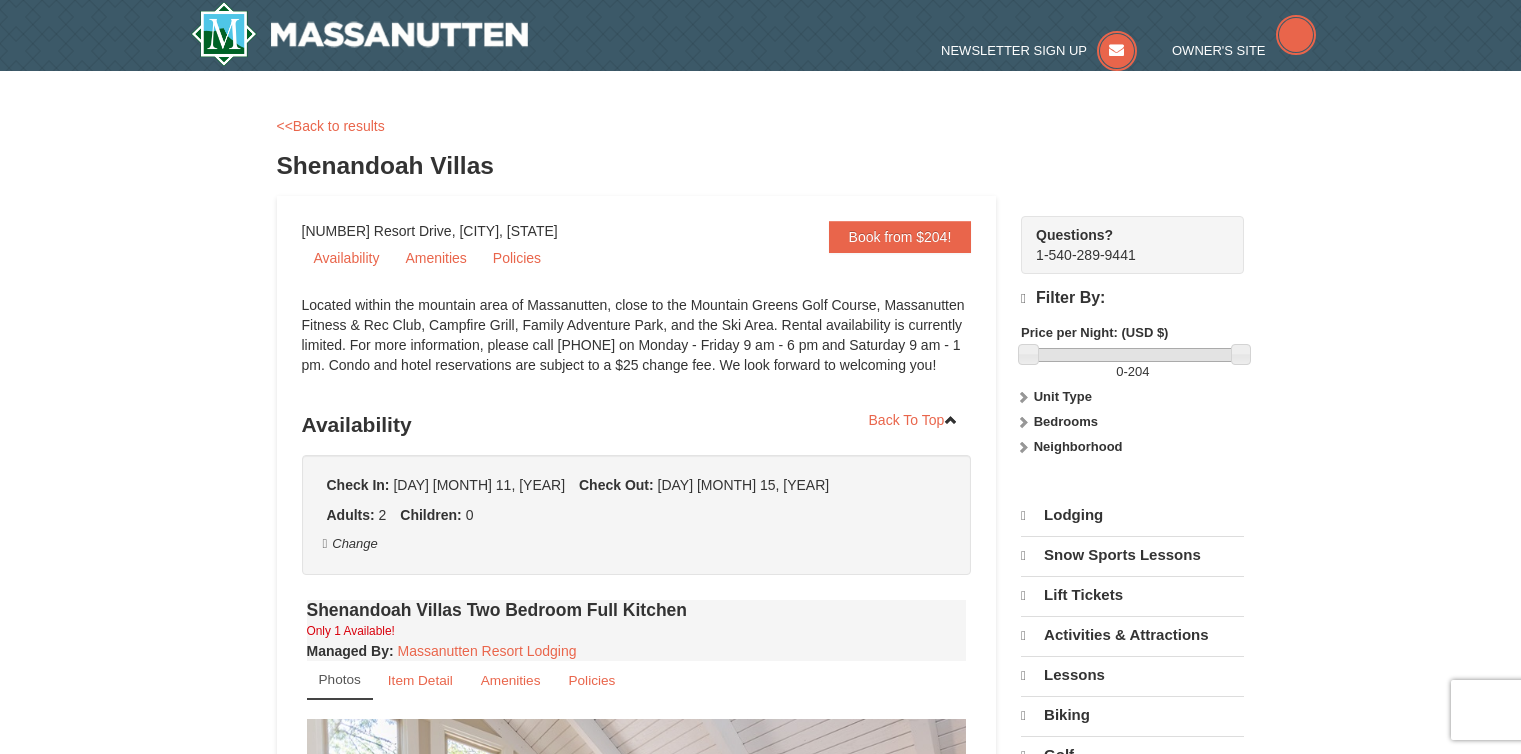scroll, scrollTop: 0, scrollLeft: 0, axis: both 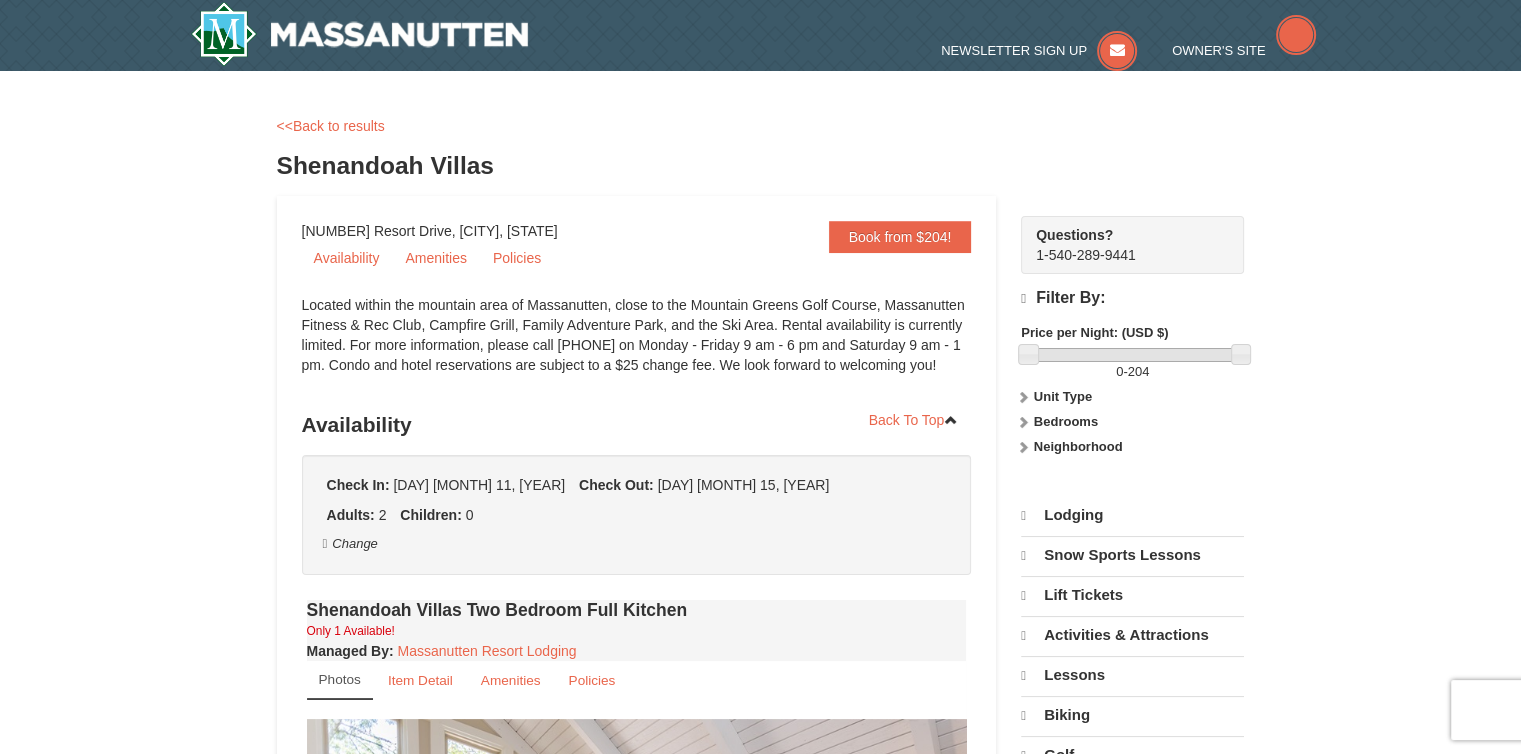 select on "8" 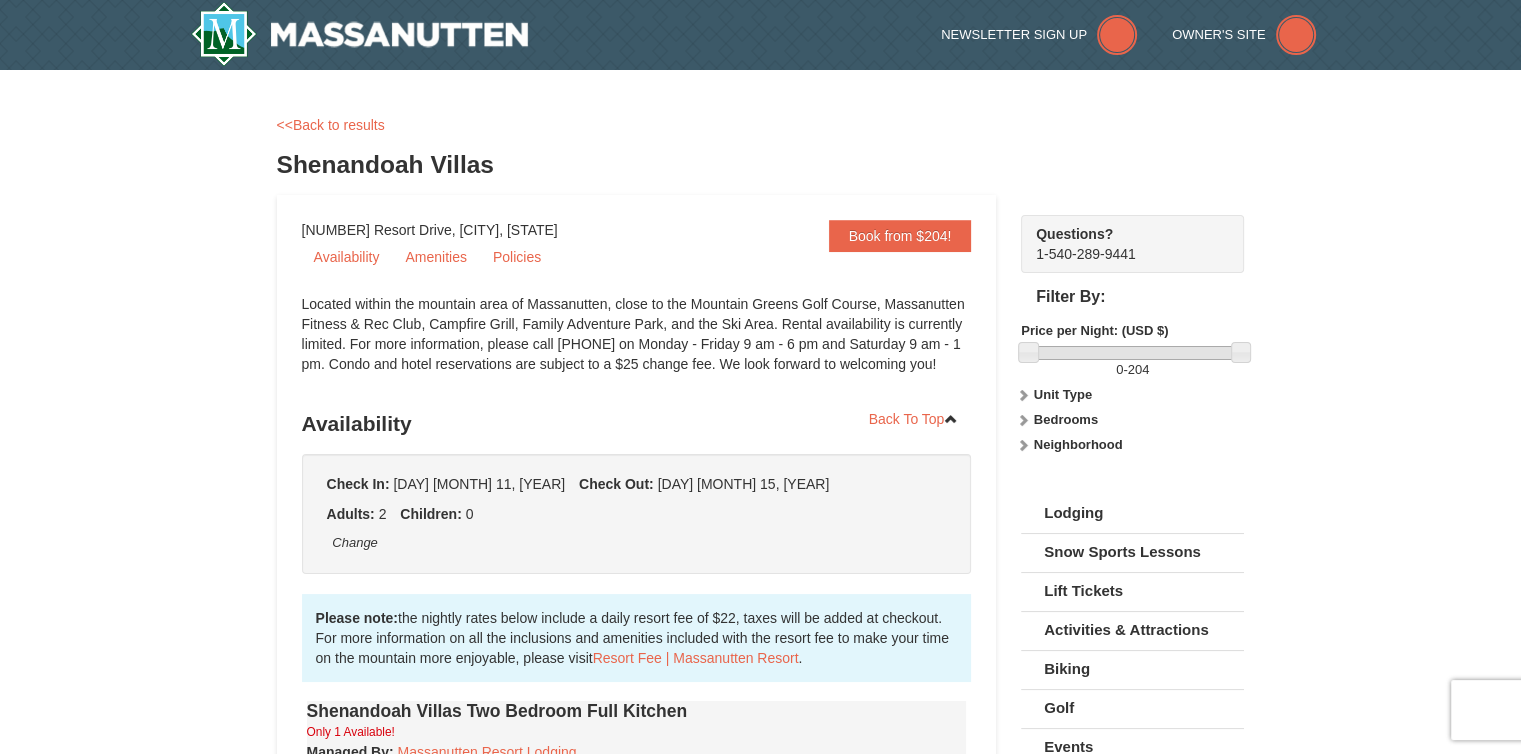 scroll, scrollTop: 0, scrollLeft: 0, axis: both 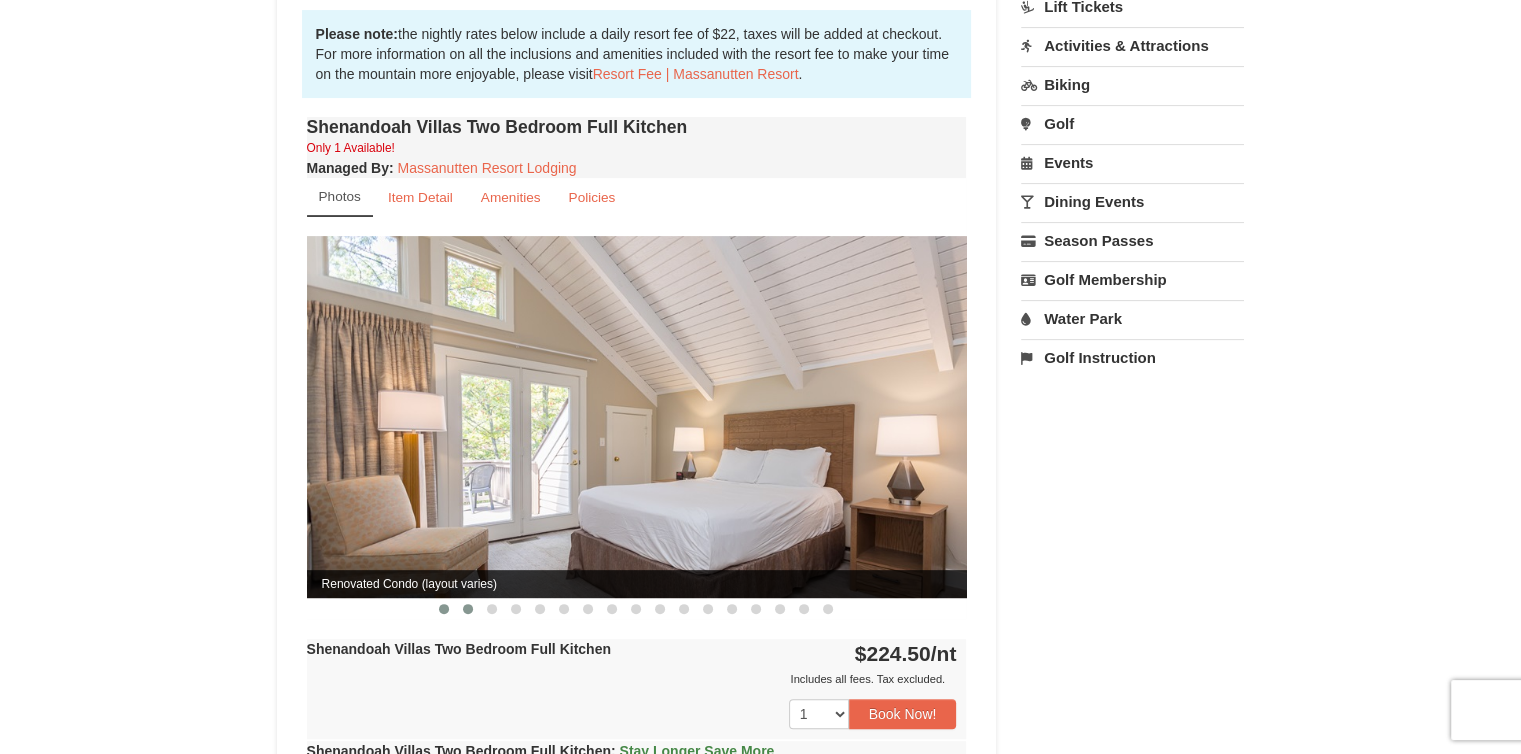 click at bounding box center (468, 609) 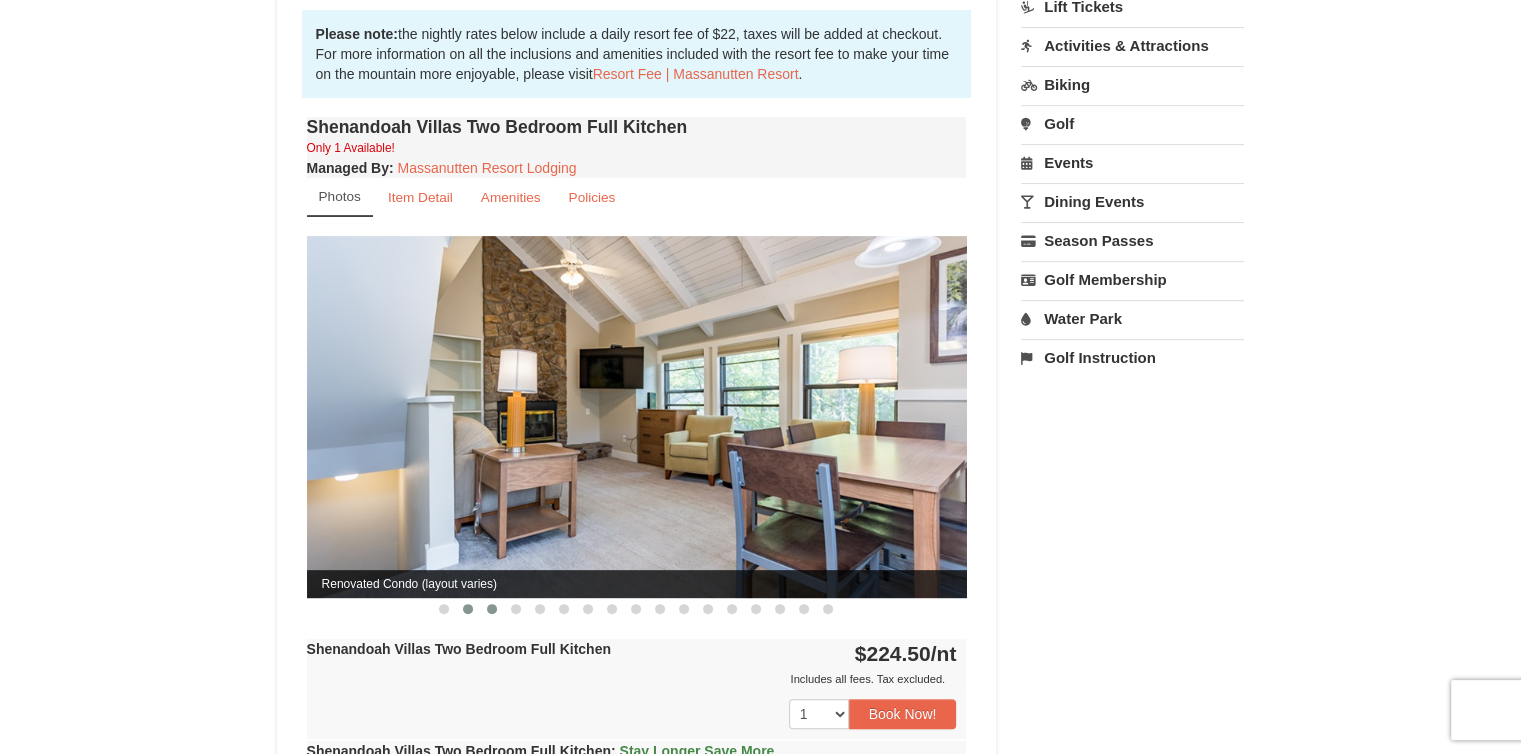 click at bounding box center [492, 609] 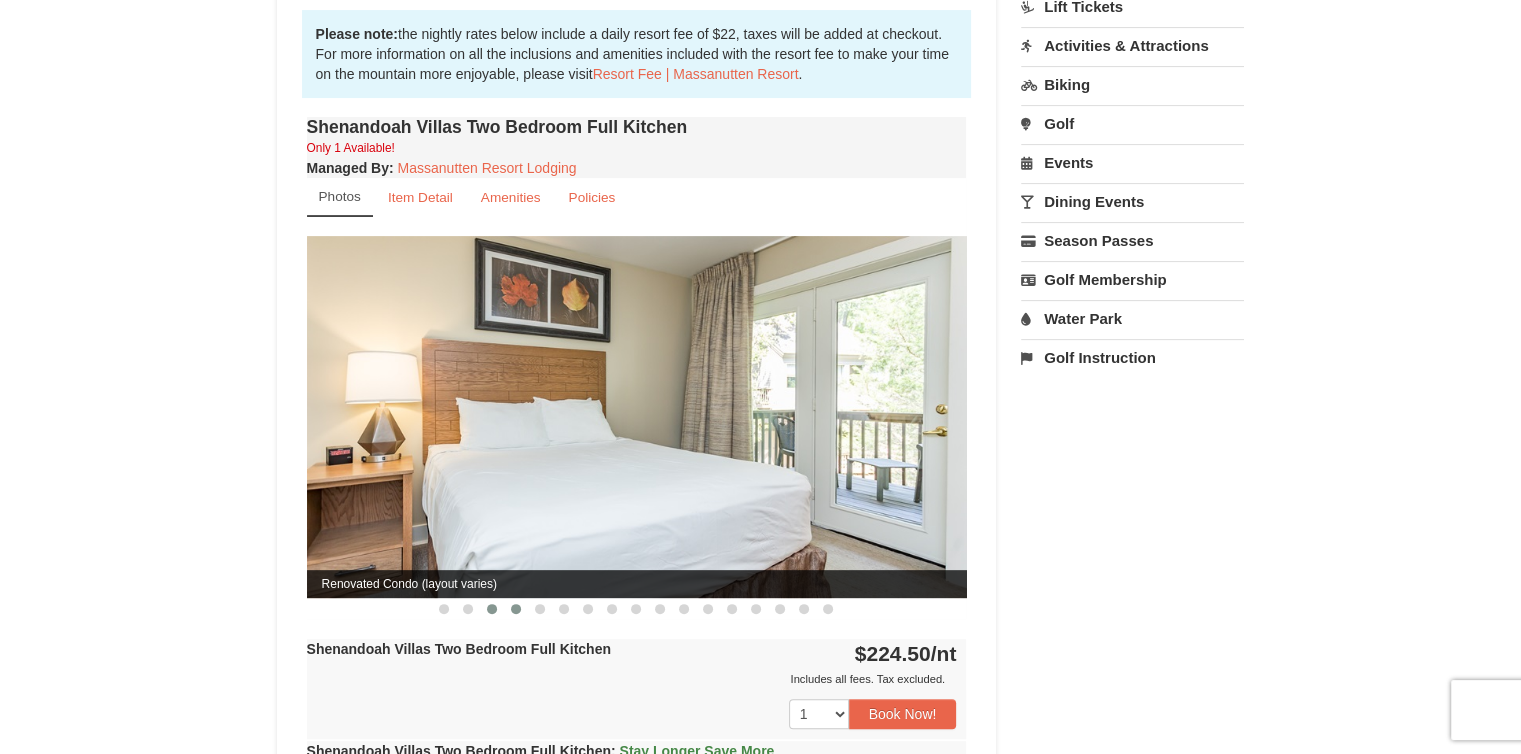 click at bounding box center (516, 609) 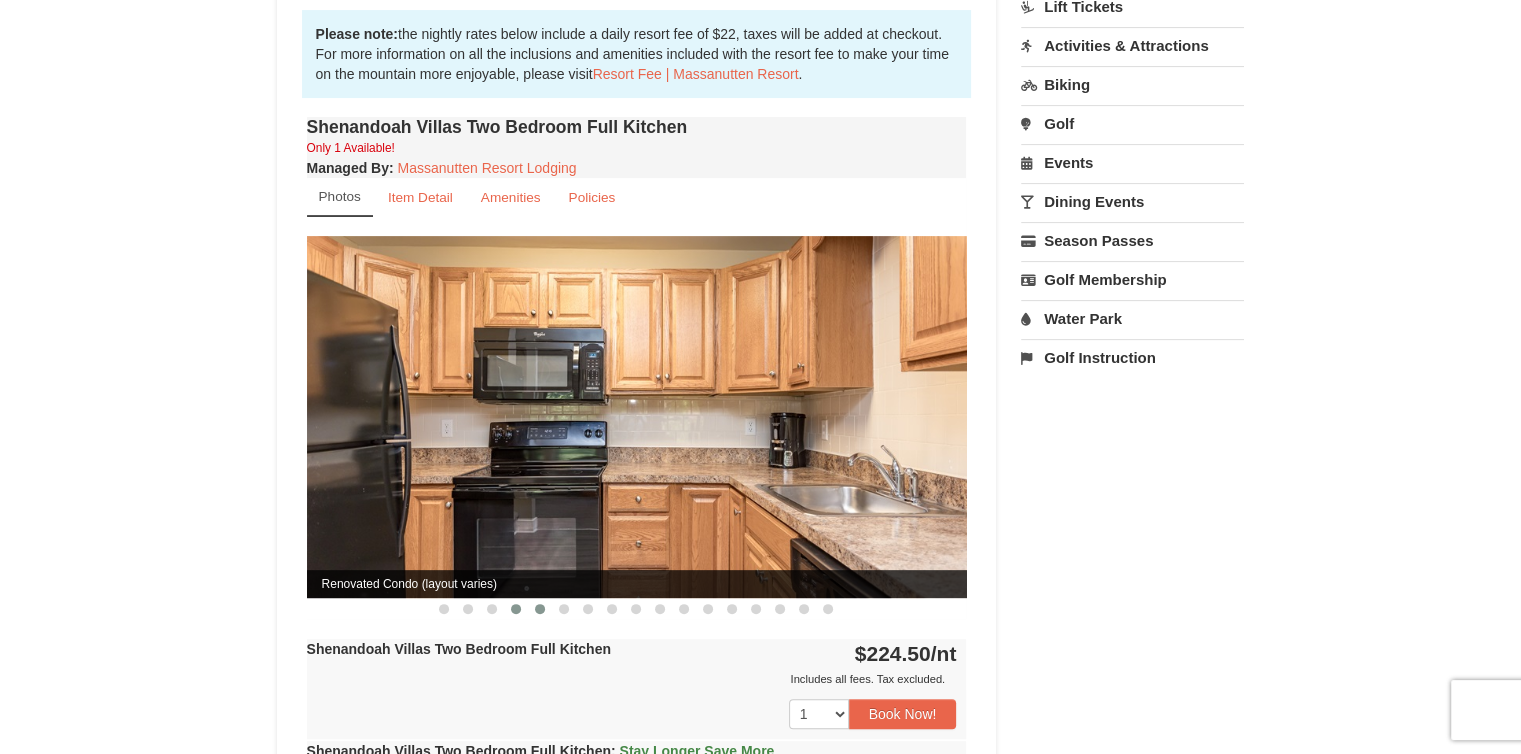 click at bounding box center [540, 609] 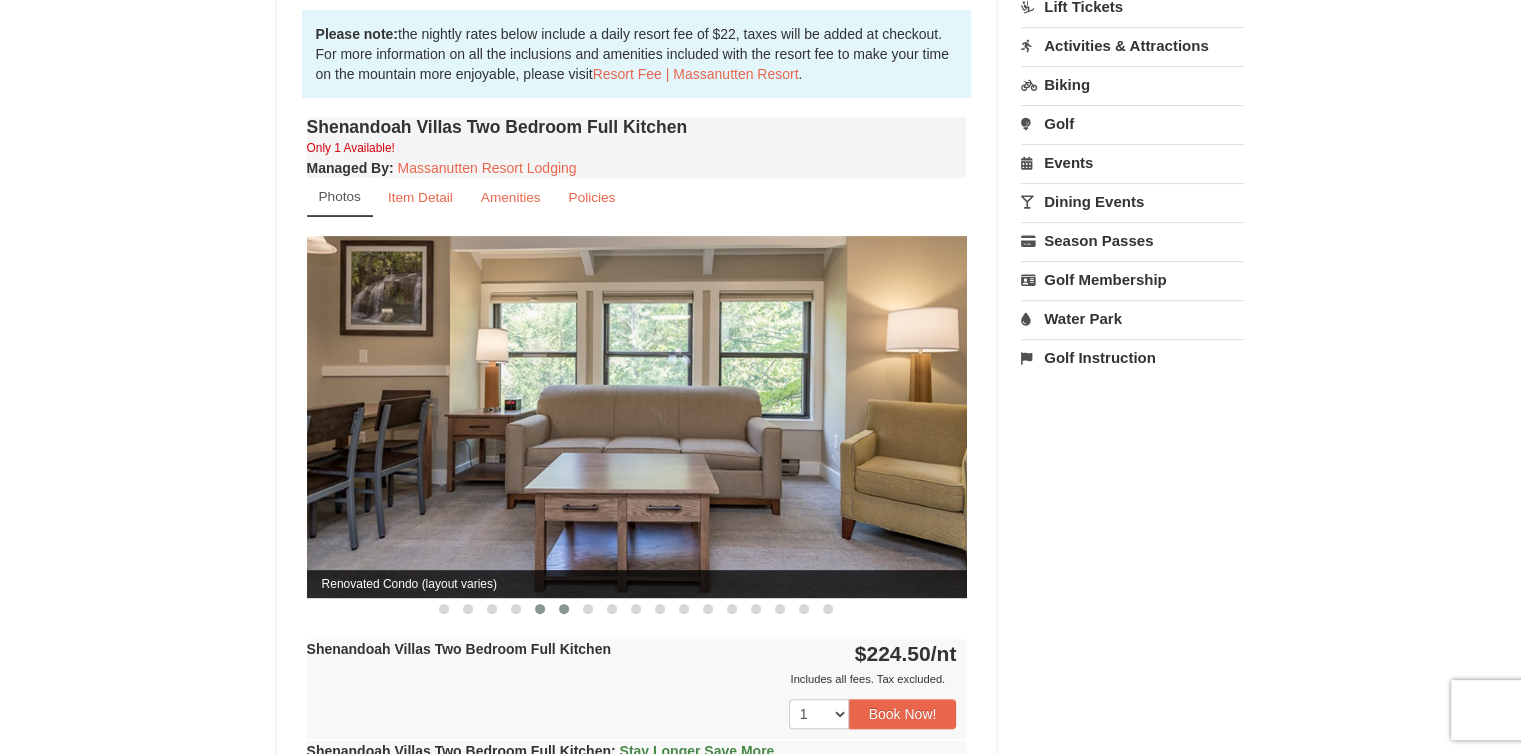 click at bounding box center [564, 609] 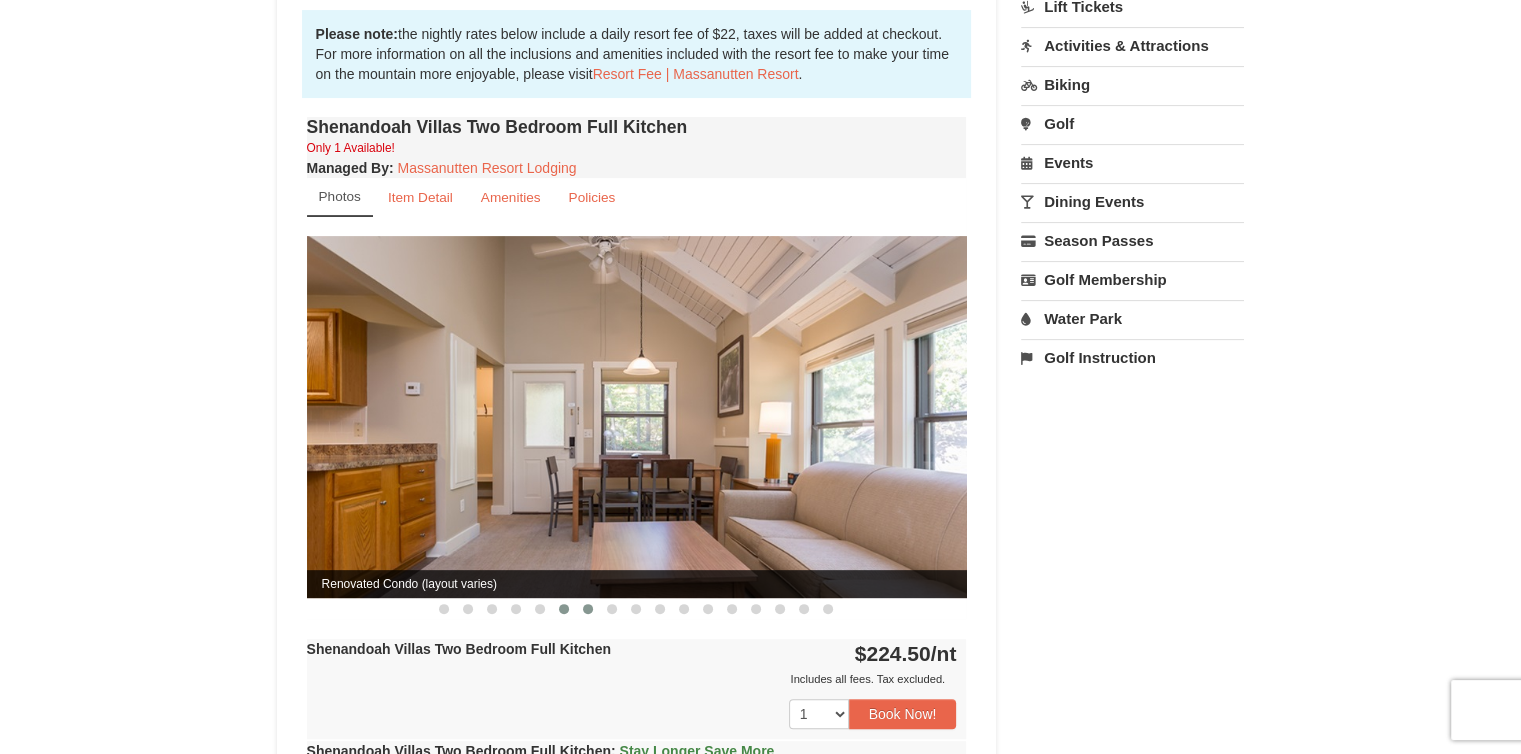 click at bounding box center [588, 609] 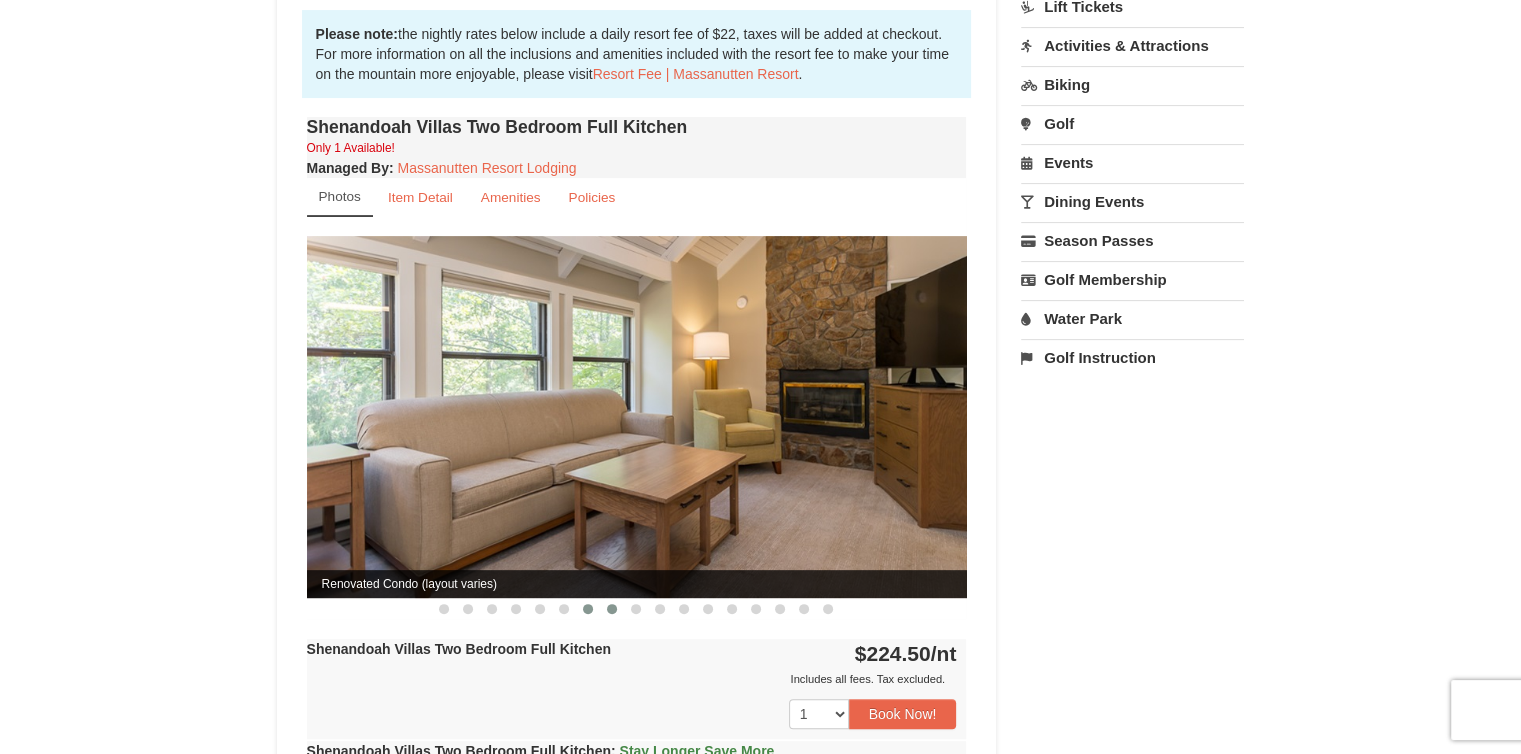 click at bounding box center (612, 609) 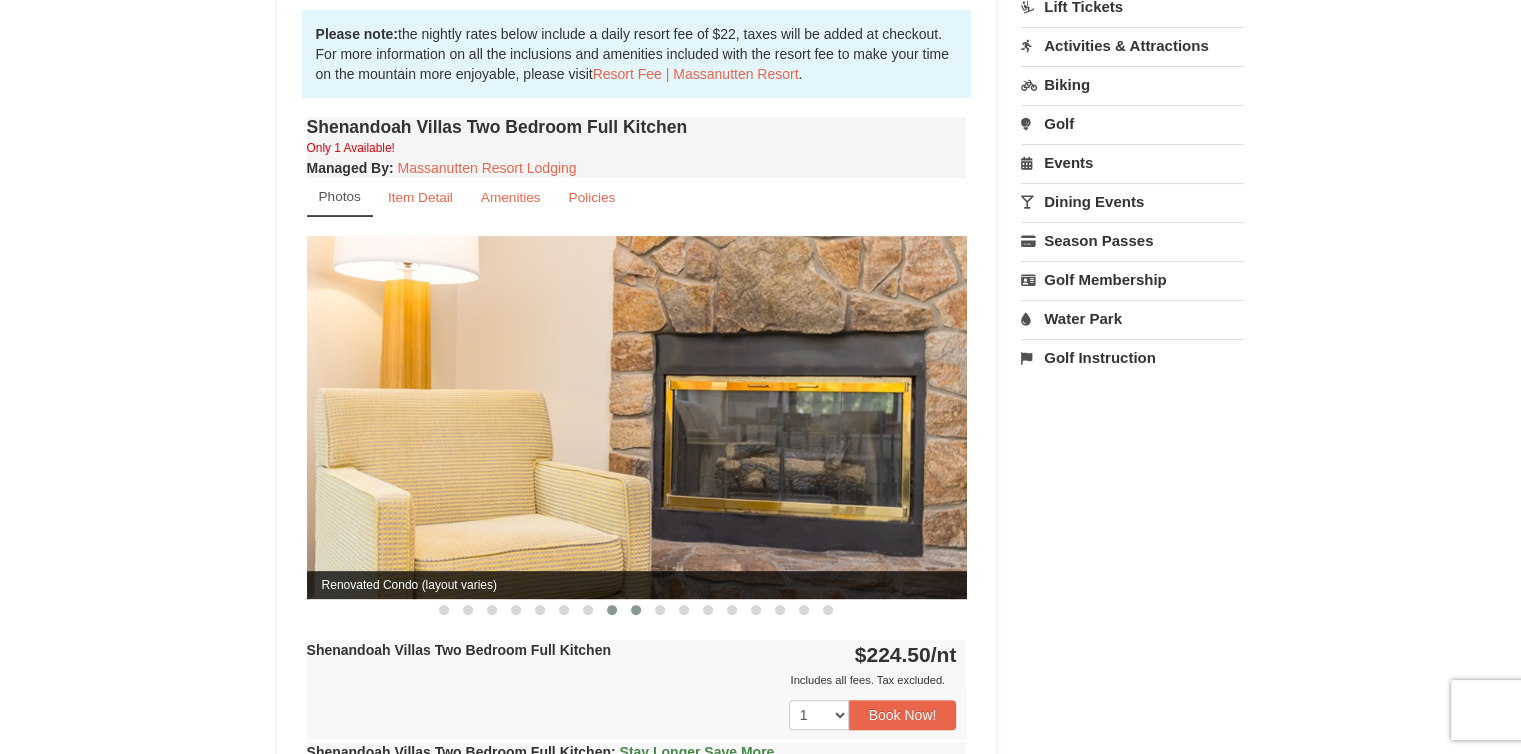 click at bounding box center [636, 610] 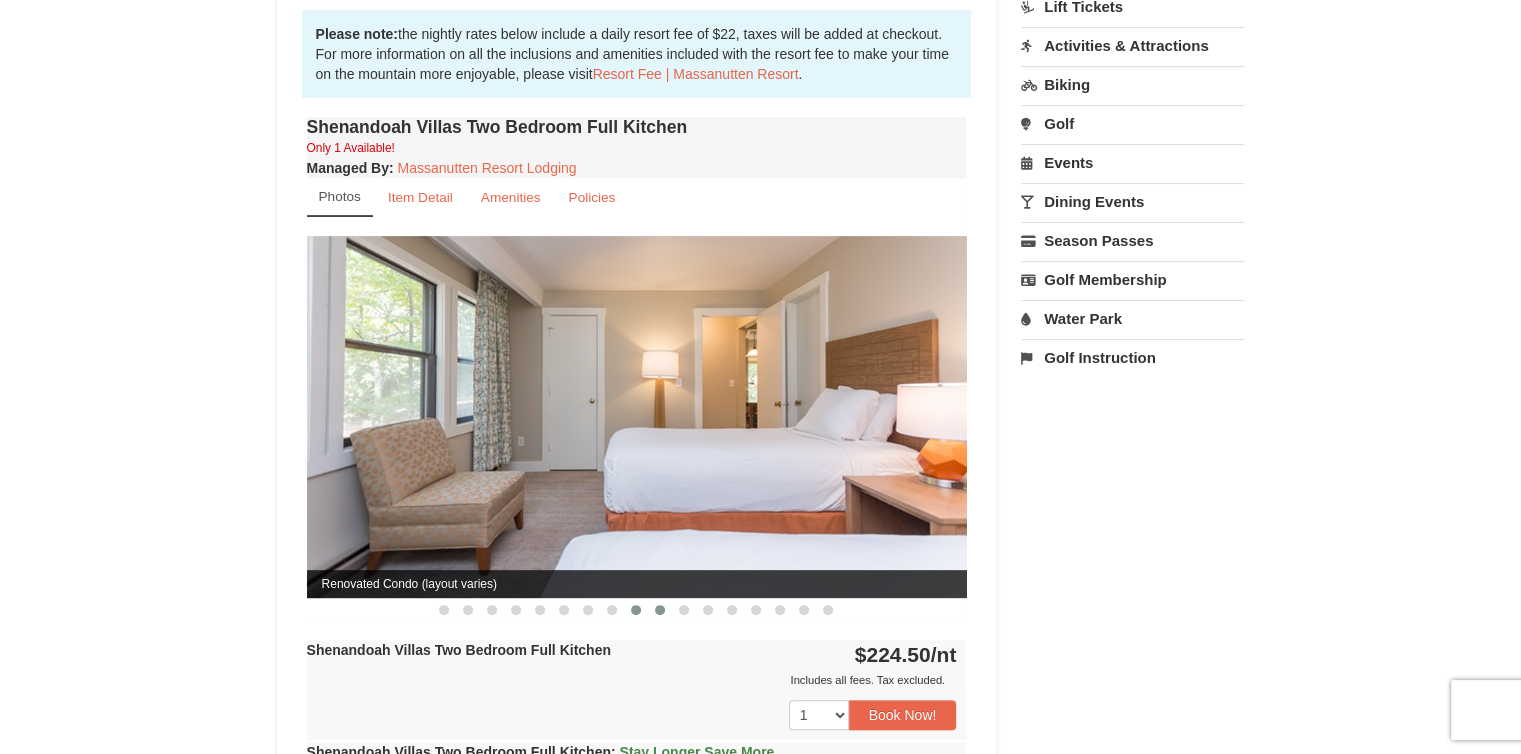 click at bounding box center (660, 610) 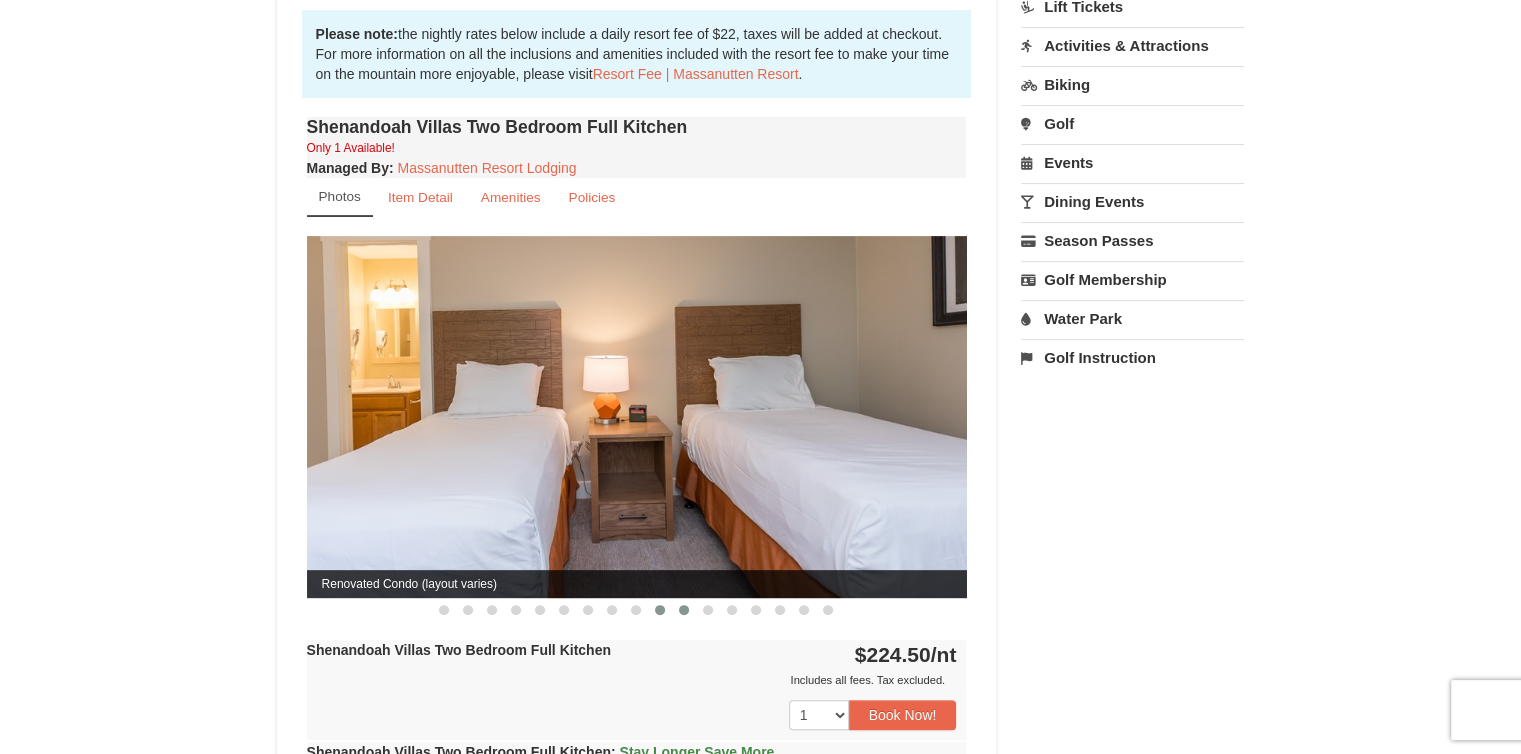 click at bounding box center [684, 610] 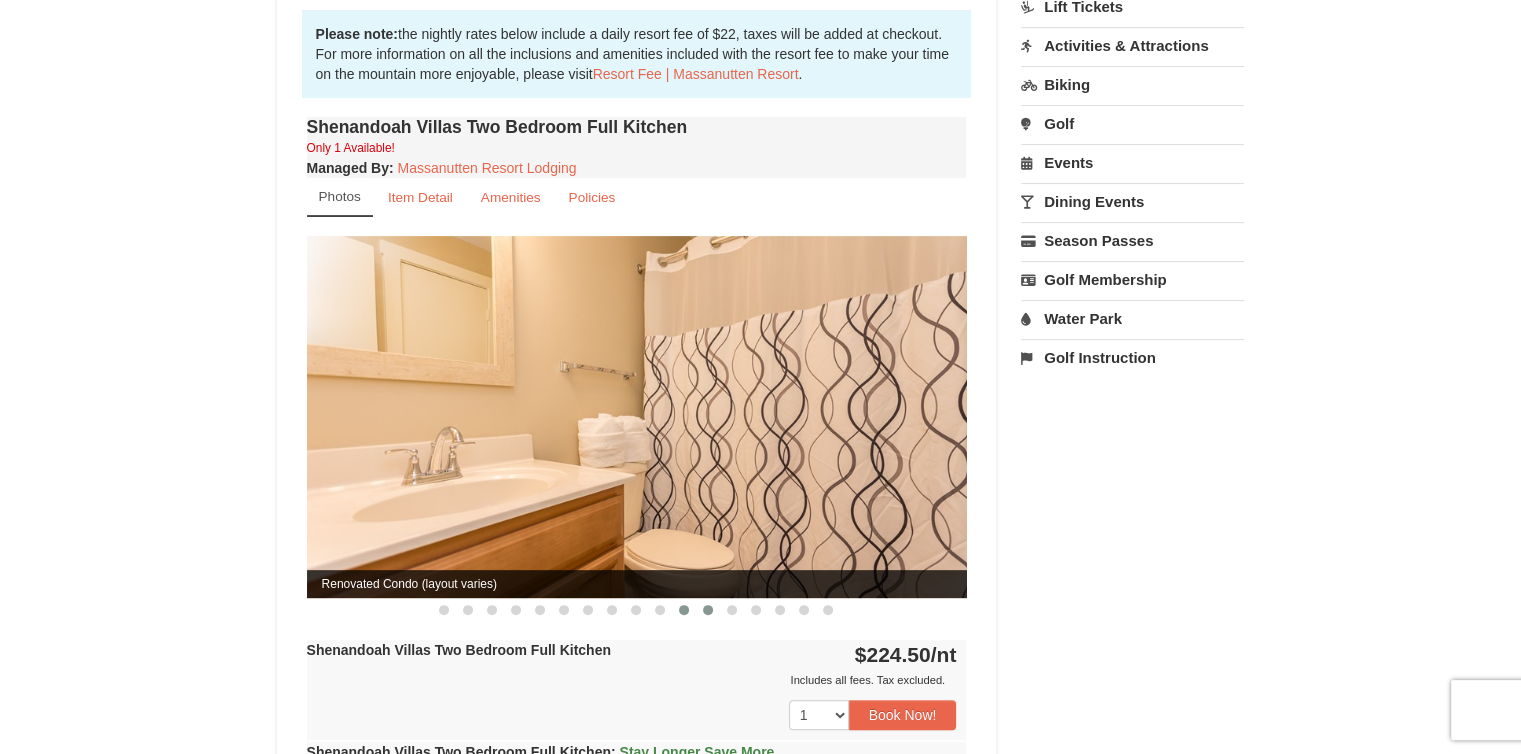 click at bounding box center [708, 610] 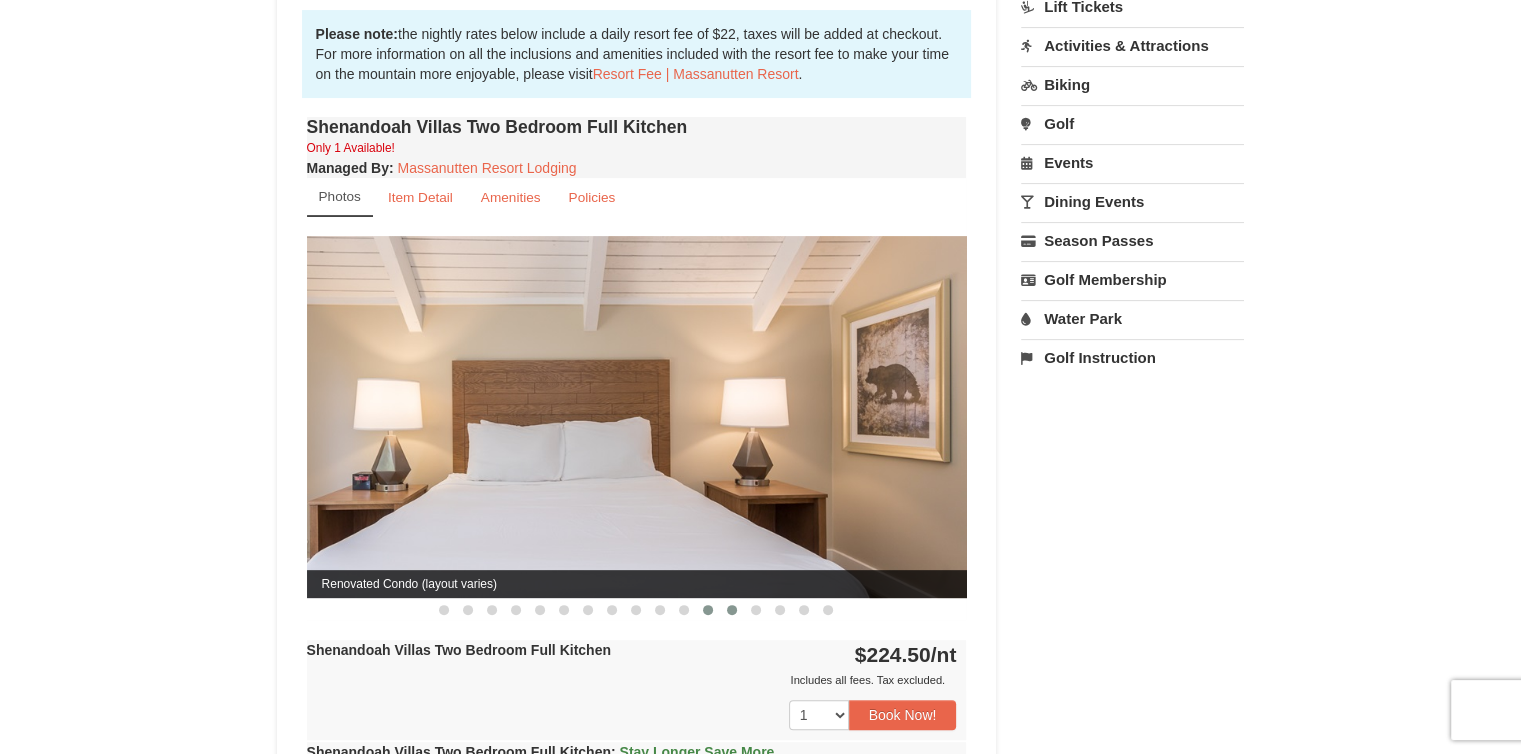 click at bounding box center [732, 610] 